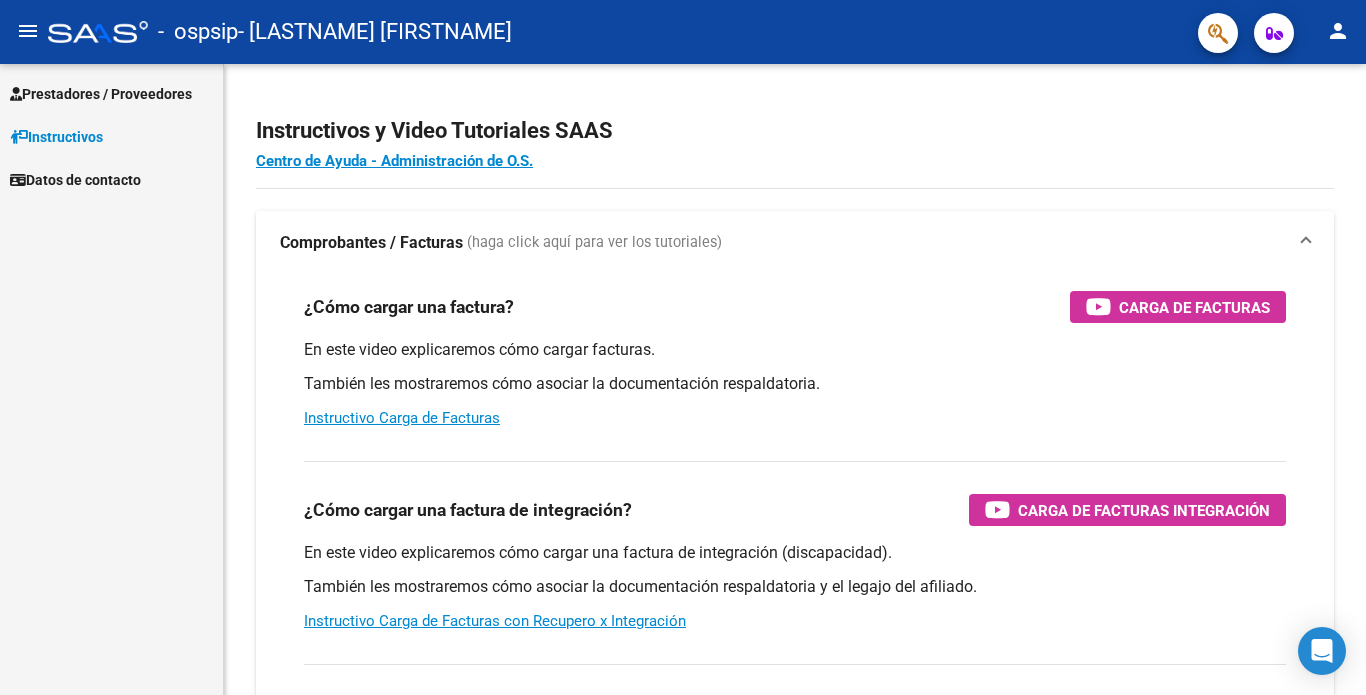 scroll, scrollTop: 0, scrollLeft: 0, axis: both 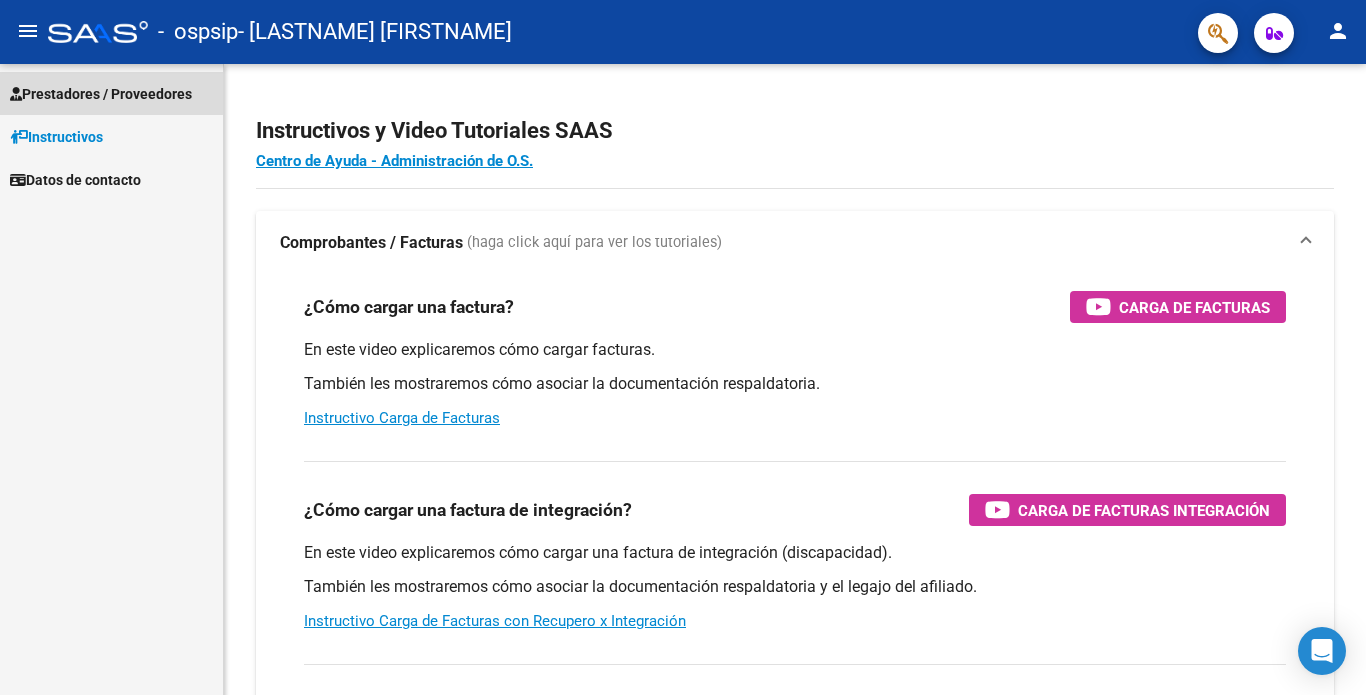 click on "Prestadores / Proveedores" at bounding box center [101, 94] 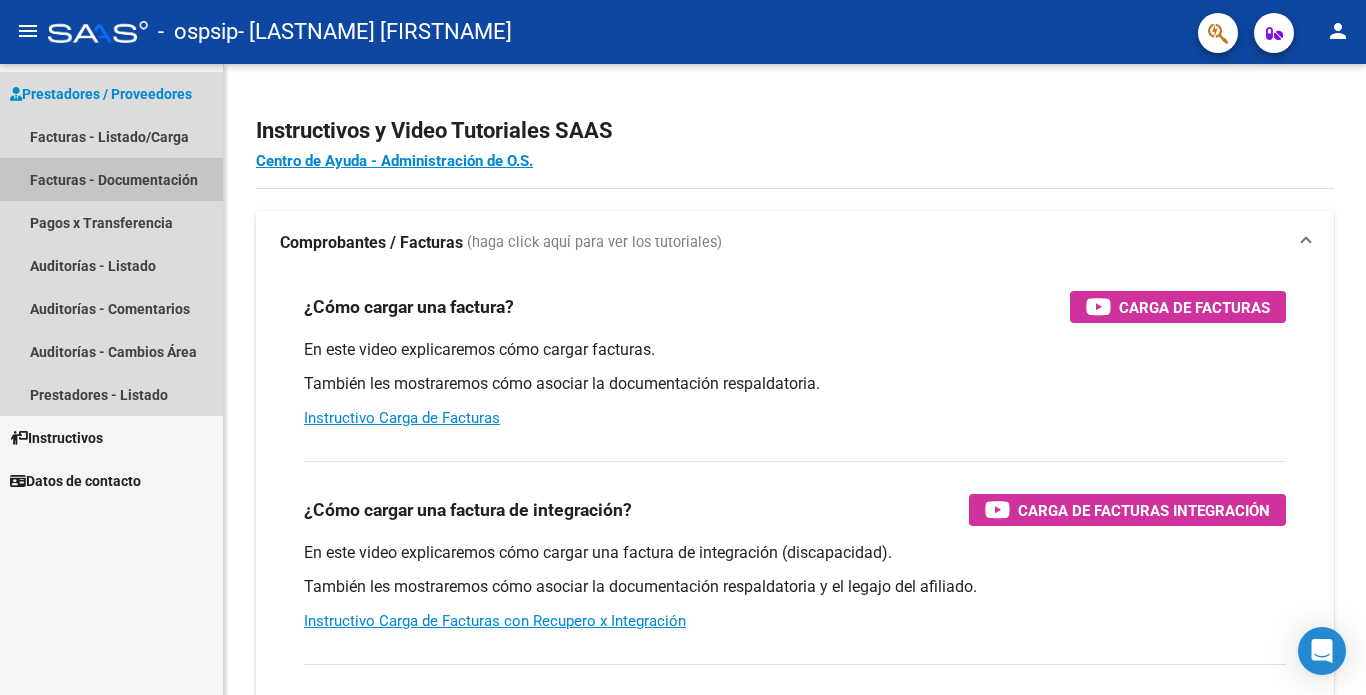 click on "Facturas - Documentación" at bounding box center [111, 179] 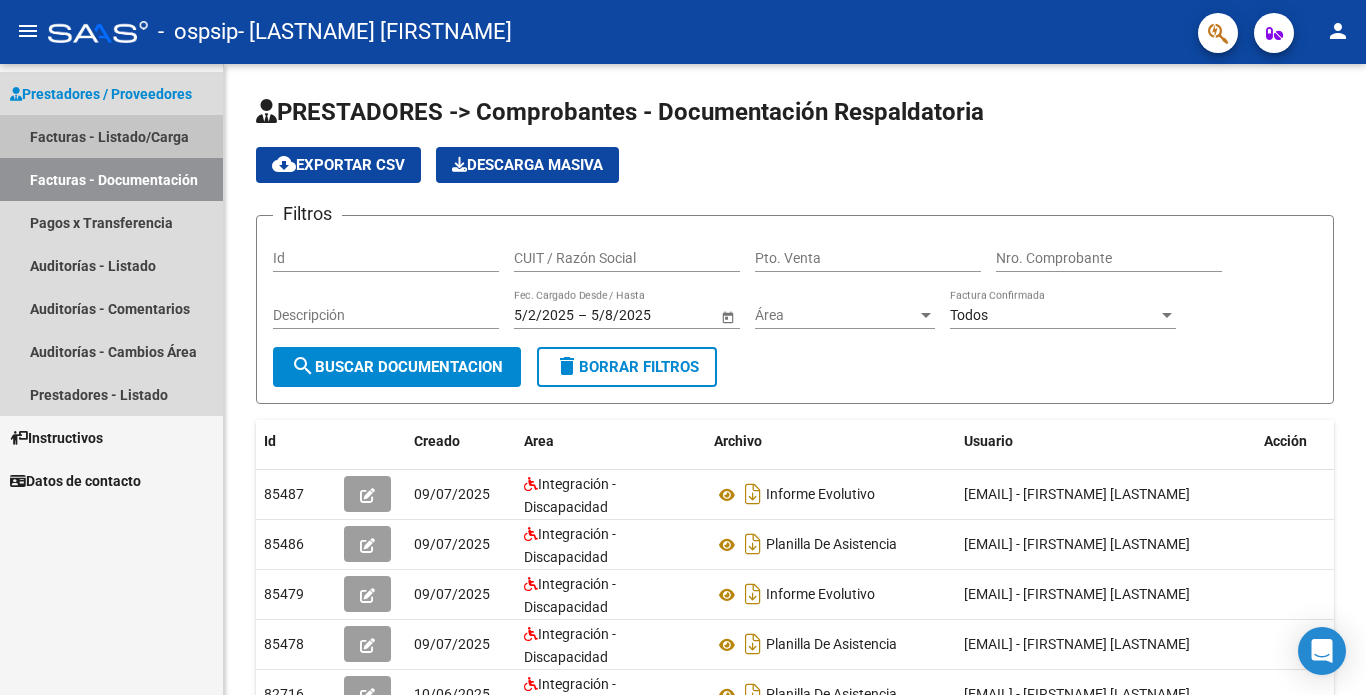 click on "Facturas - Listado/Carga" at bounding box center (111, 136) 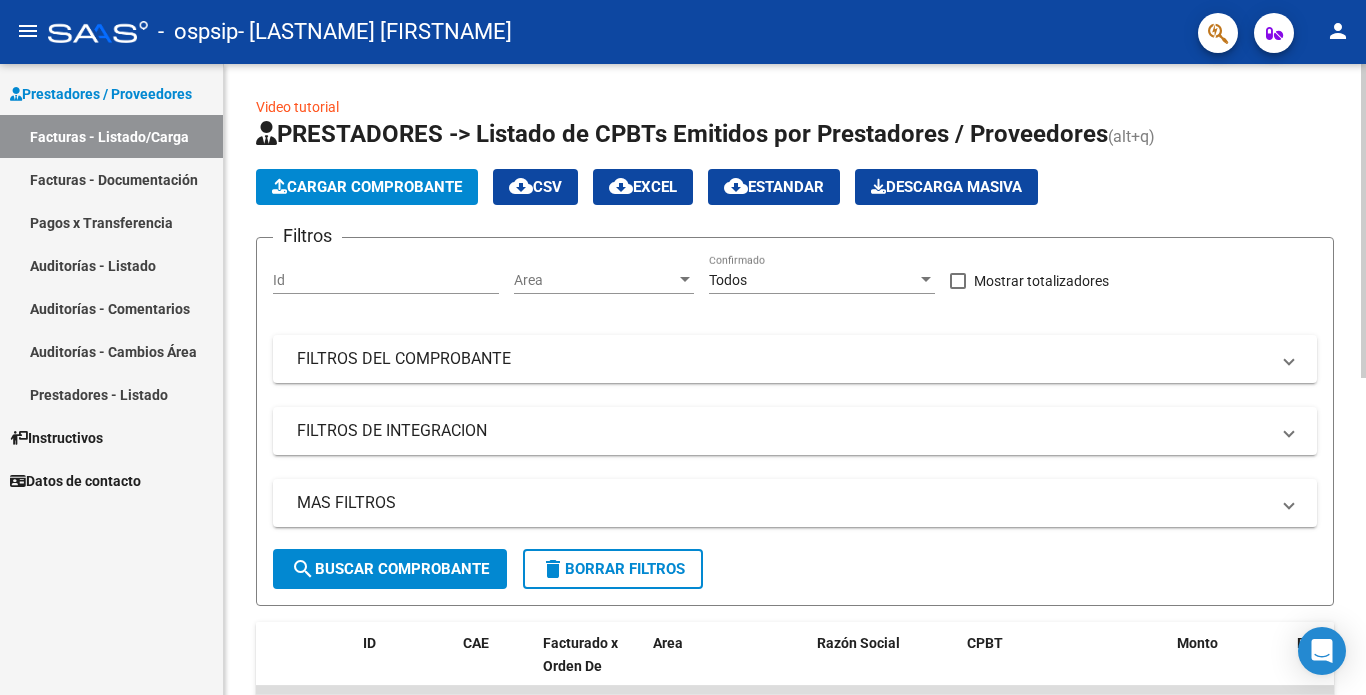 click on "Cargar Comprobante" 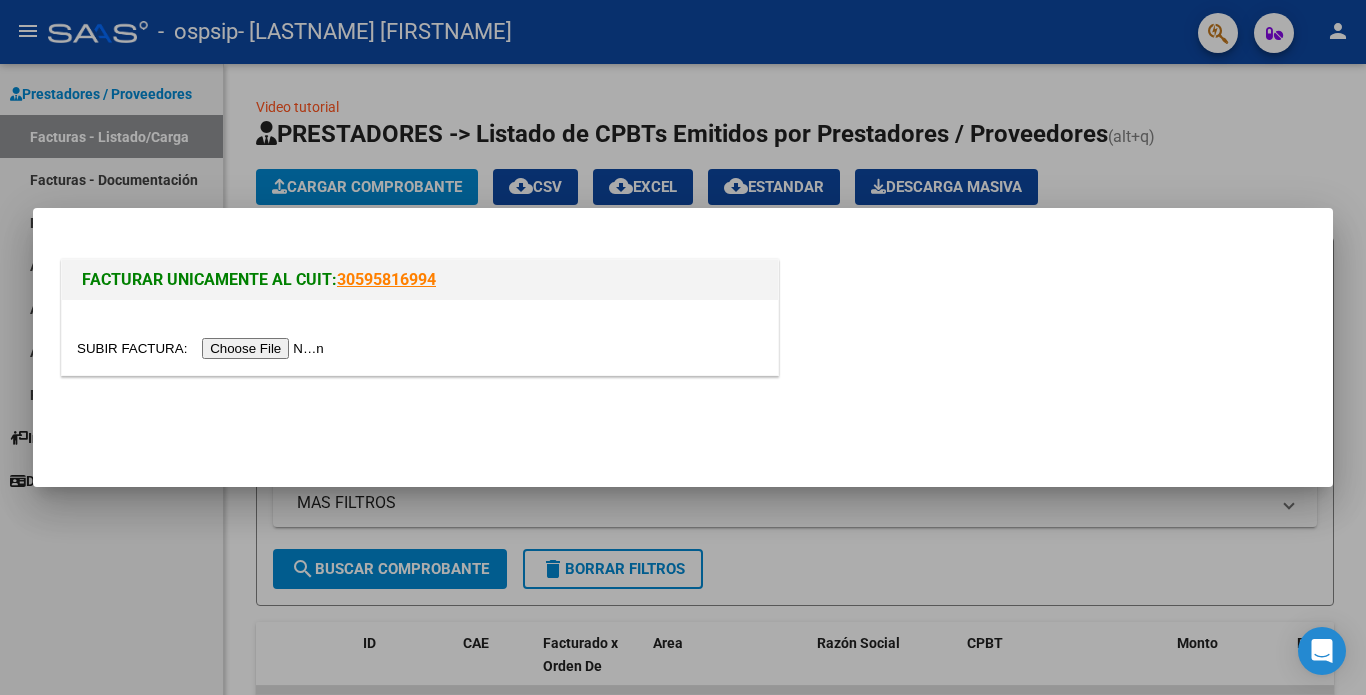 click at bounding box center [203, 348] 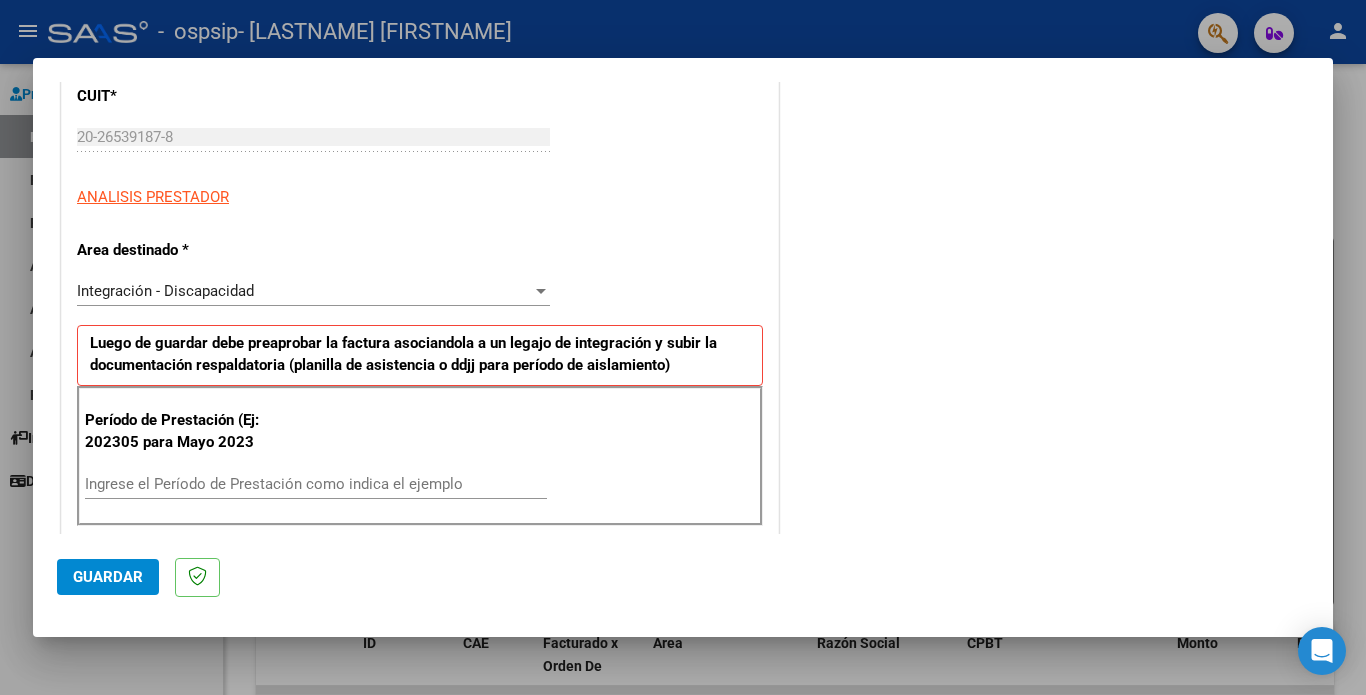 scroll, scrollTop: 280, scrollLeft: 0, axis: vertical 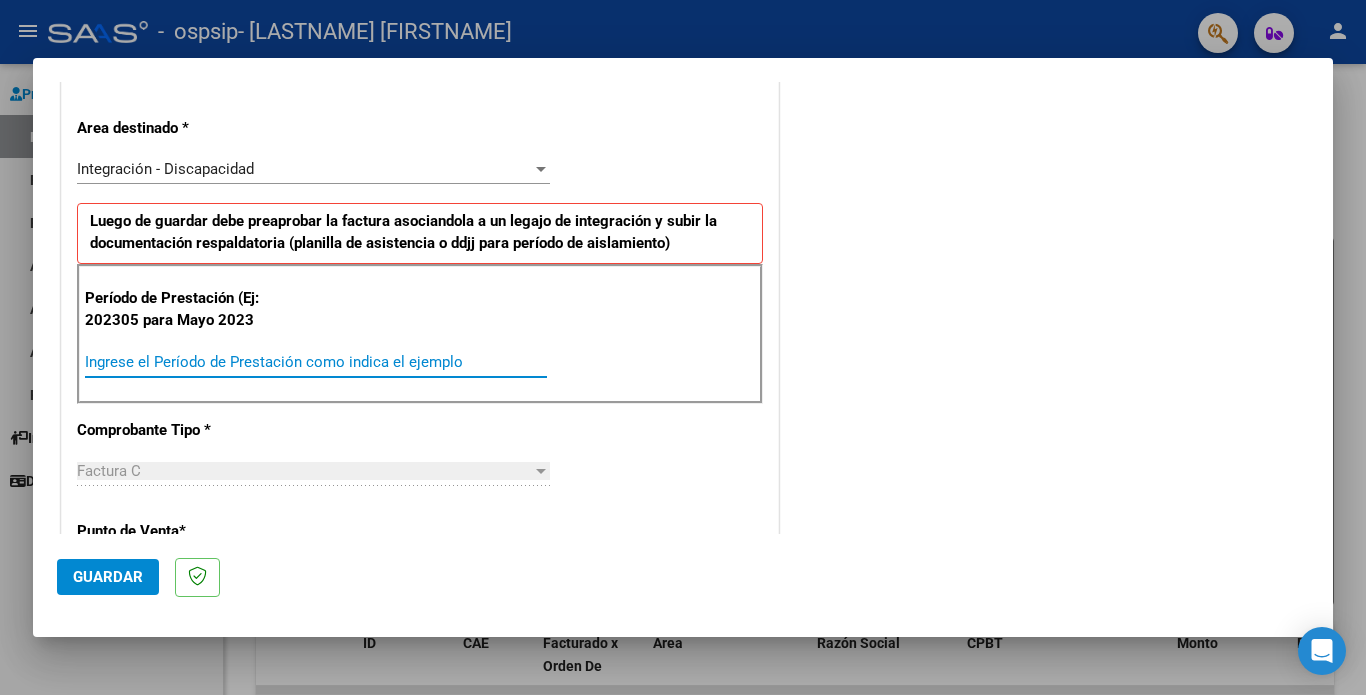 click on "Ingrese el Período de Prestación como indica el ejemplo" at bounding box center [316, 362] 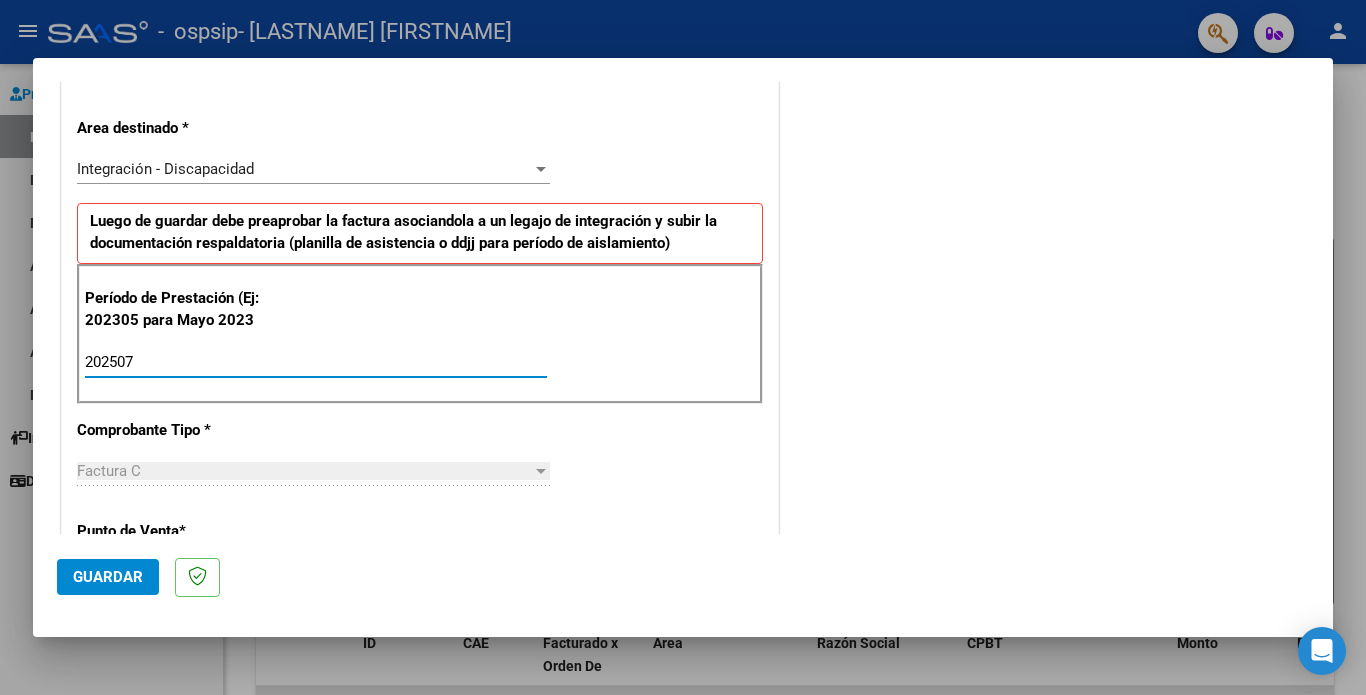 type on "202507" 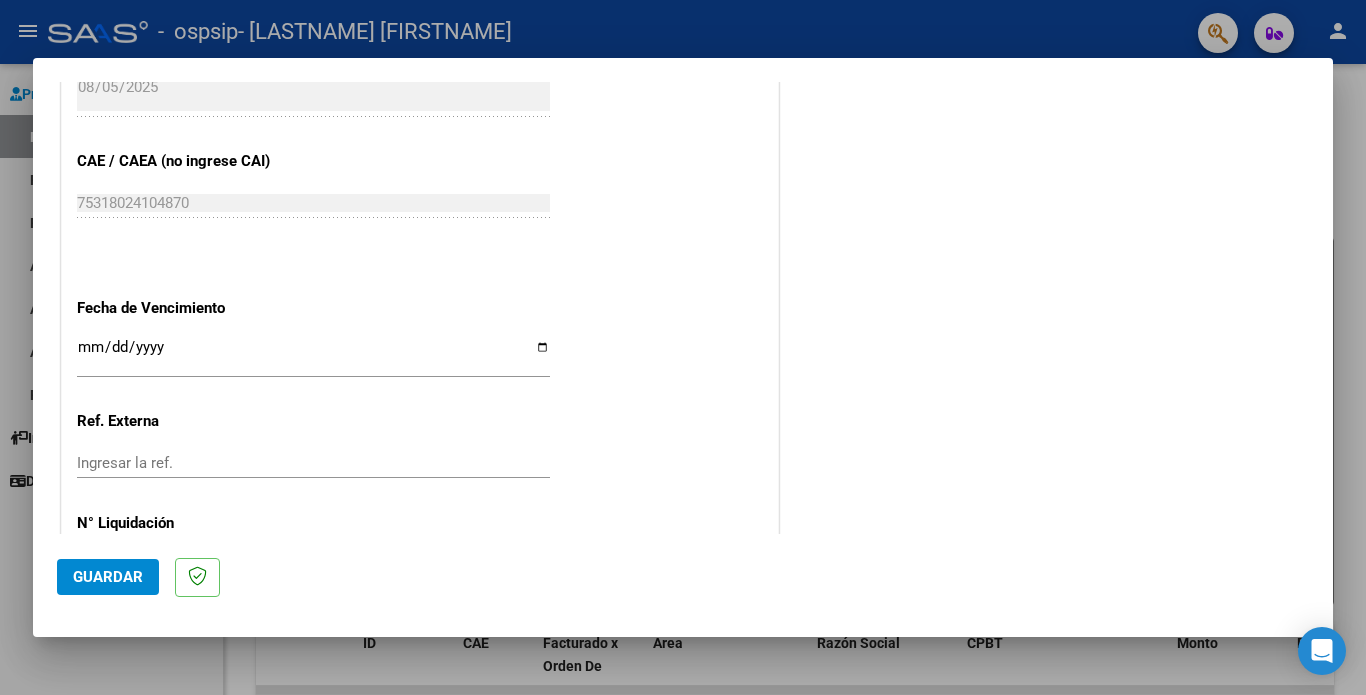 scroll, scrollTop: 1200, scrollLeft: 0, axis: vertical 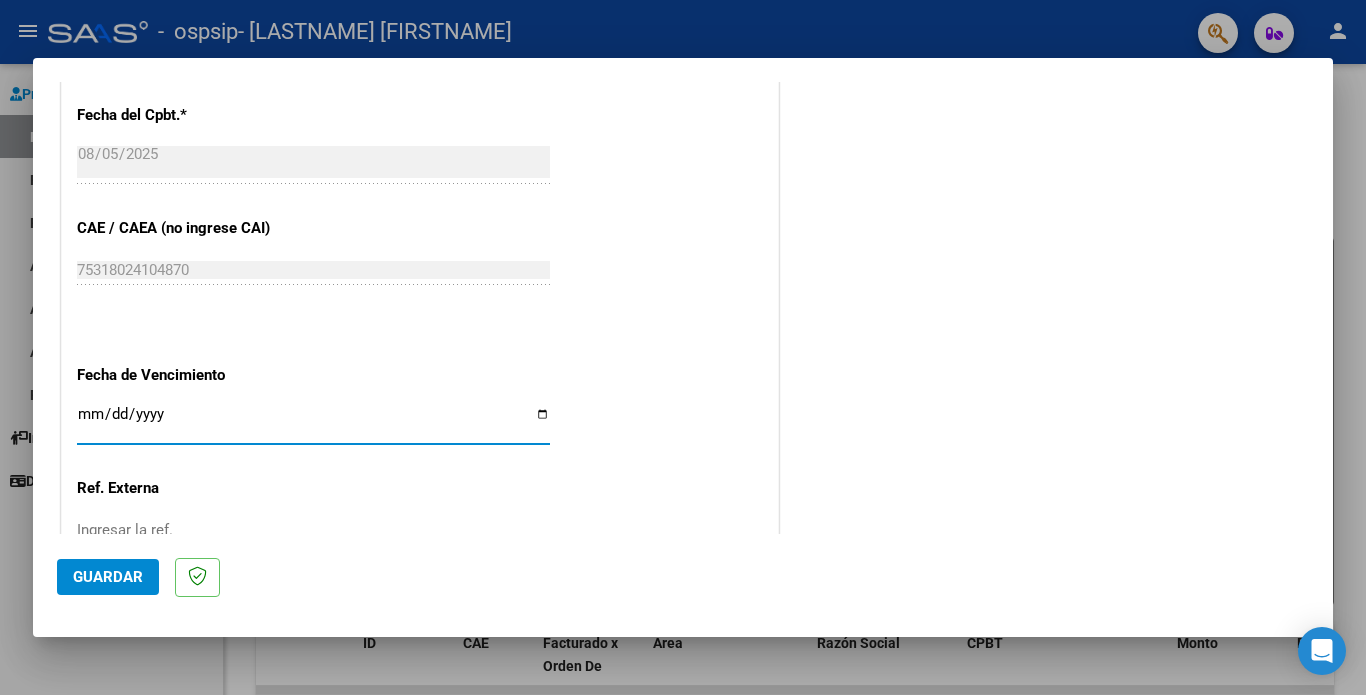 click on "Ingresar la fecha" at bounding box center (313, 422) 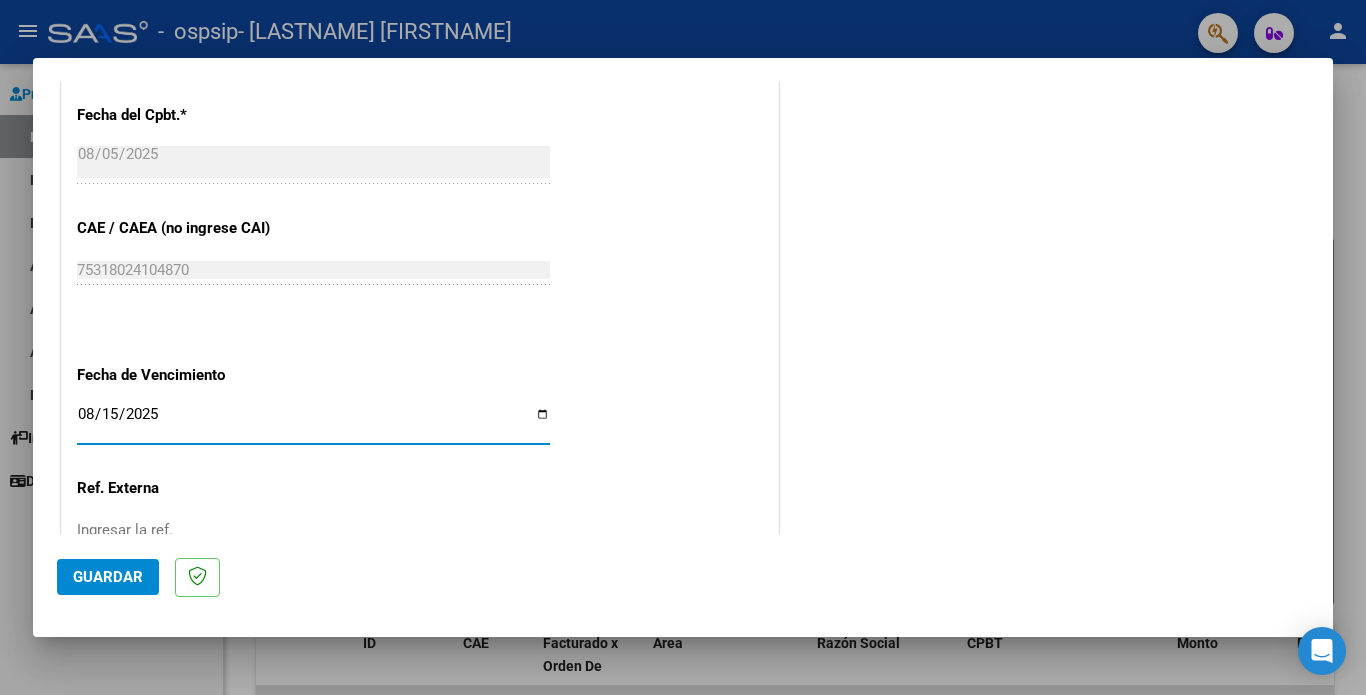 click on "CUIT  *   [CUIT] Ingresar CUIT  ANALISIS PRESTADOR  Area destinado * Integración - Discapacidad Seleccionar Area Luego de guardar debe preaprobar la factura asociandola a un legajo de integración y subir la documentación respaldatoria (planilla de asistencia o ddjj para período de aislamiento)  Período de Prestación (Ej: 202305 para Mayo 2023    202507 Ingrese el Período de Prestación como indica el ejemplo   Comprobante Tipo * Factura C Seleccionar Tipo Punto de Venta  *   2 Ingresar el Nro.  Número  *   759 Ingresar el Nro.  Monto  *   $ 98.964,88 Ingresar el monto  Fecha del Cpbt.  *   2025-08-05 Ingresar la fecha  CAE / CAEA (no ingrese CAI)    75318024104870 Ingresar el CAE o CAEA (no ingrese CAI)  Fecha de Vencimiento    2025-08-15 Ingresar la fecha  Ref. Externa    Ingresar la ref.  N° Liquidación    Ingresar el N° Liquidación" at bounding box center [420, -54] 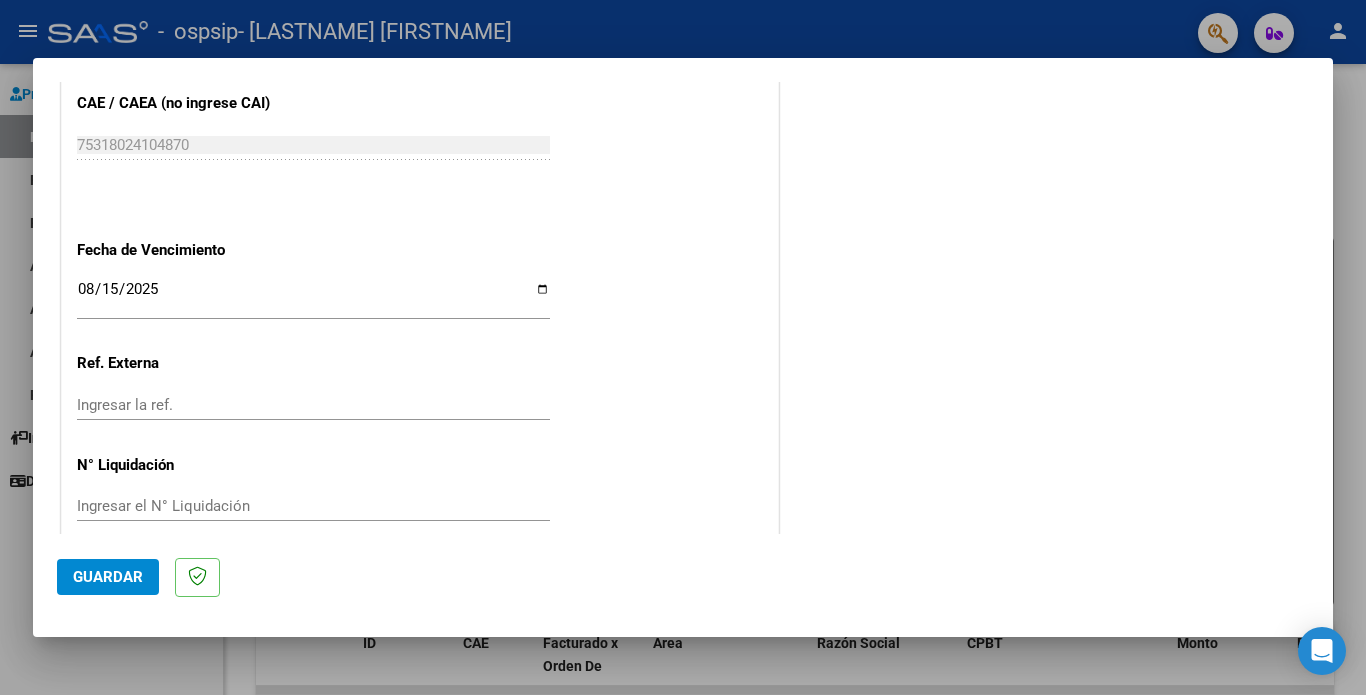 scroll, scrollTop: 1246, scrollLeft: 0, axis: vertical 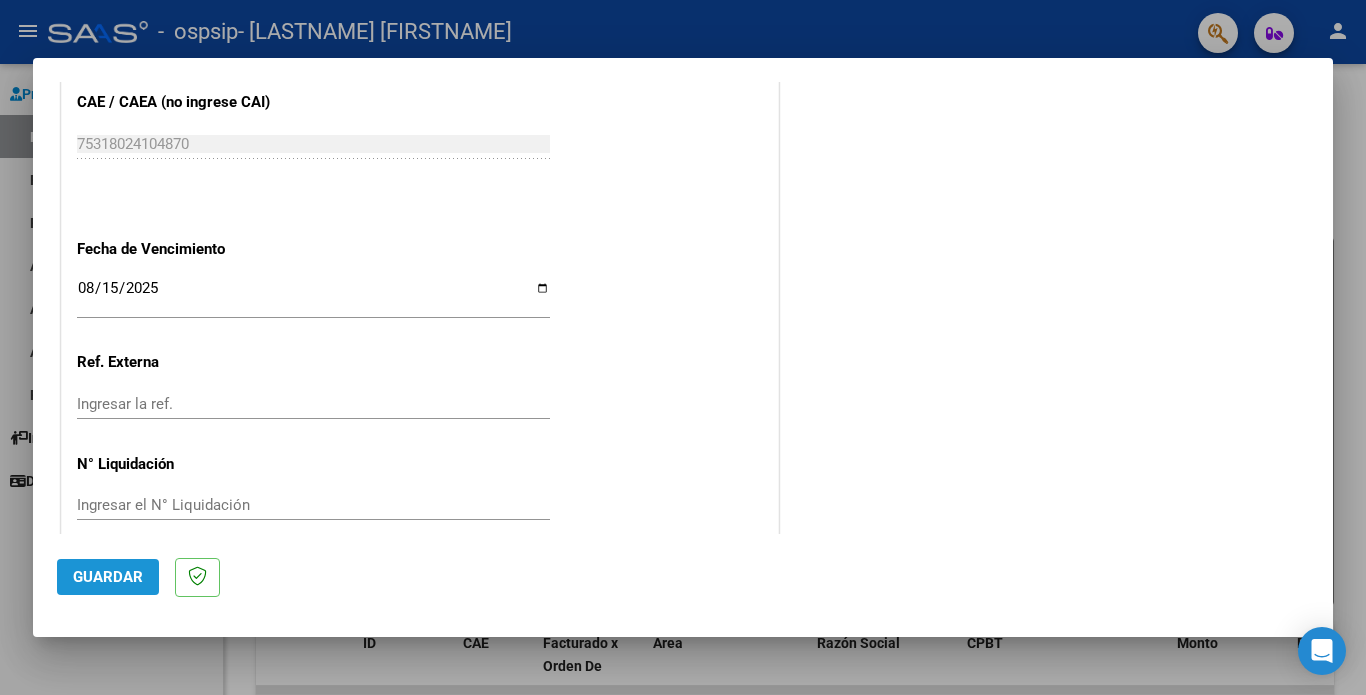 click on "Guardar" 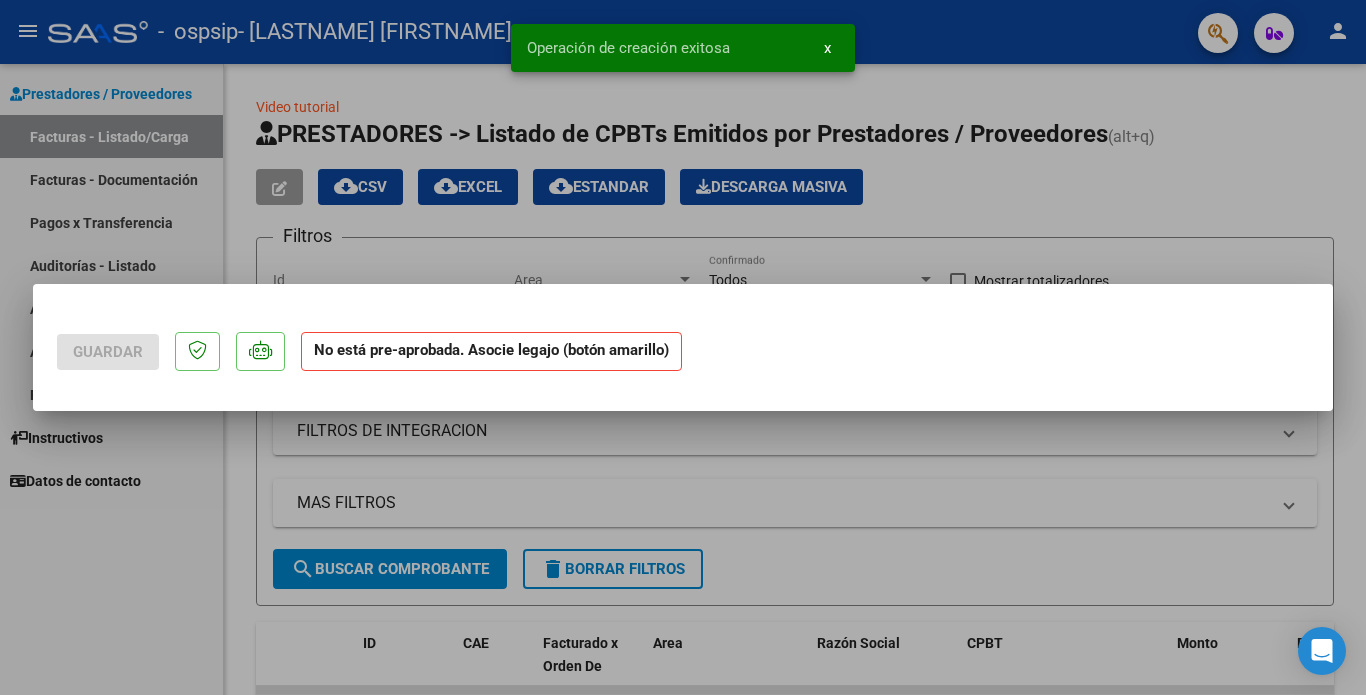 scroll, scrollTop: 0, scrollLeft: 0, axis: both 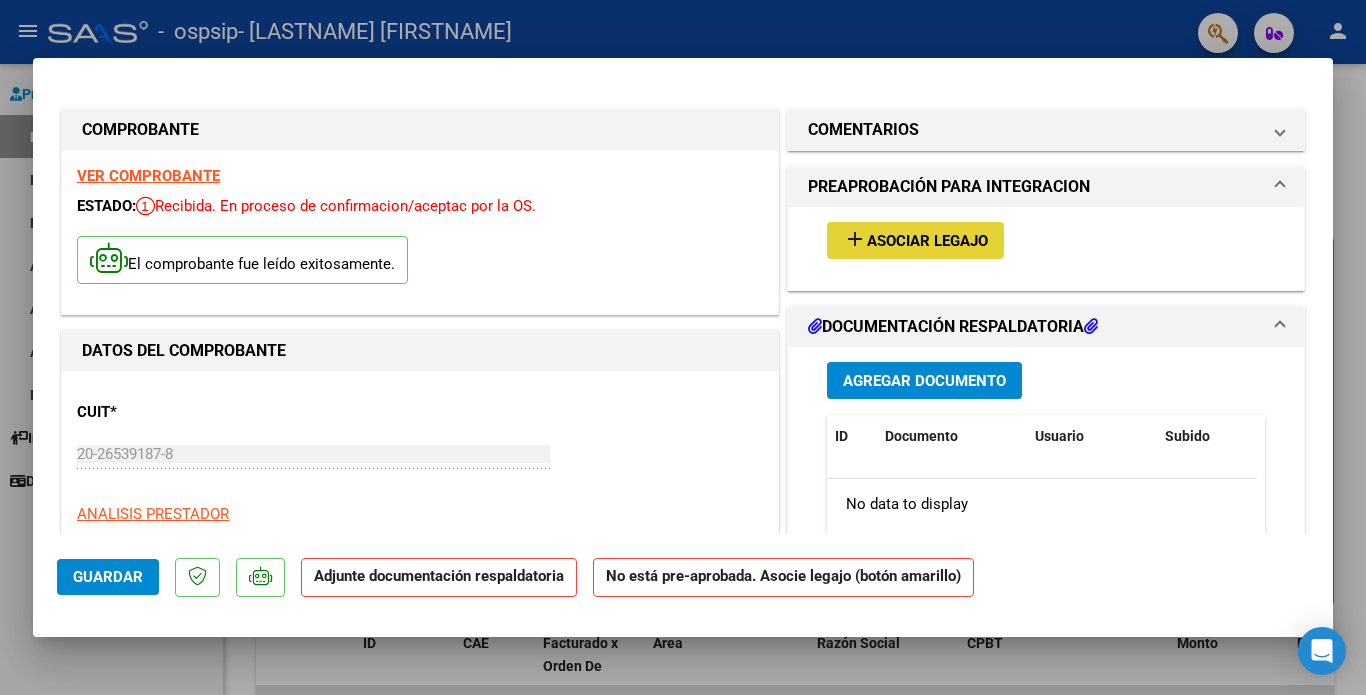 click on "Asociar Legajo" at bounding box center (927, 241) 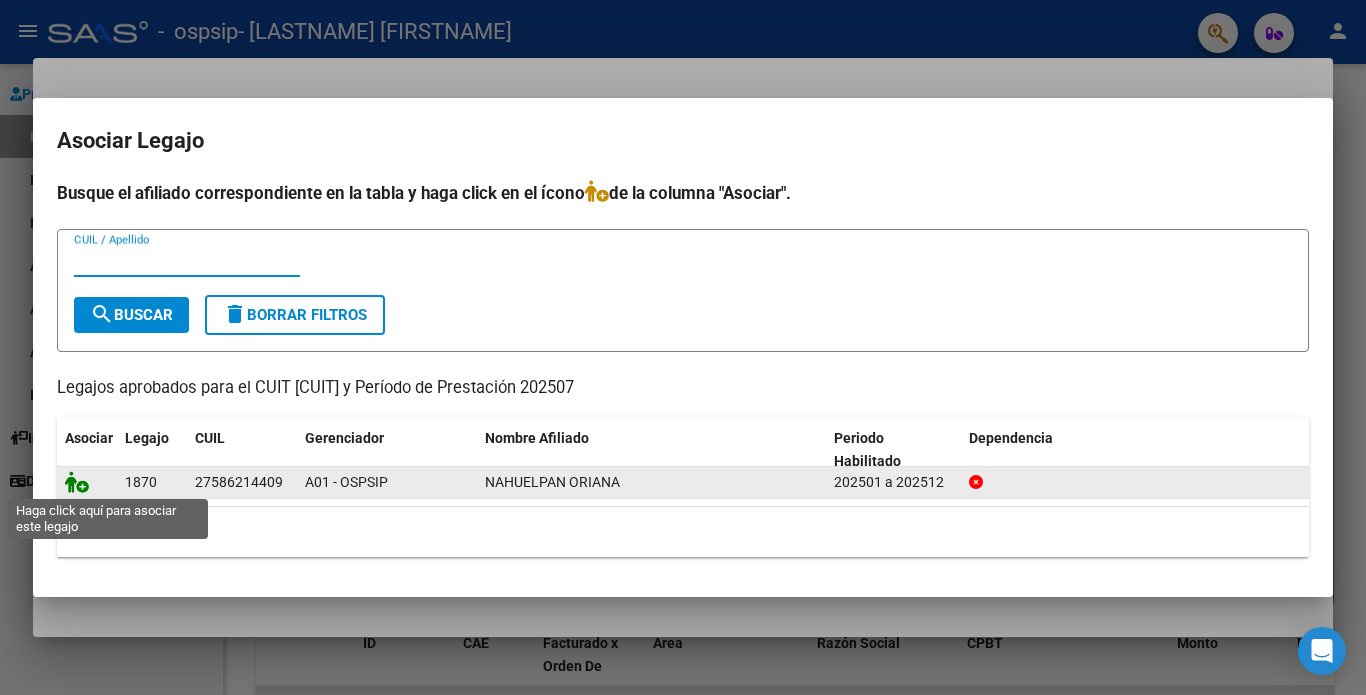 click 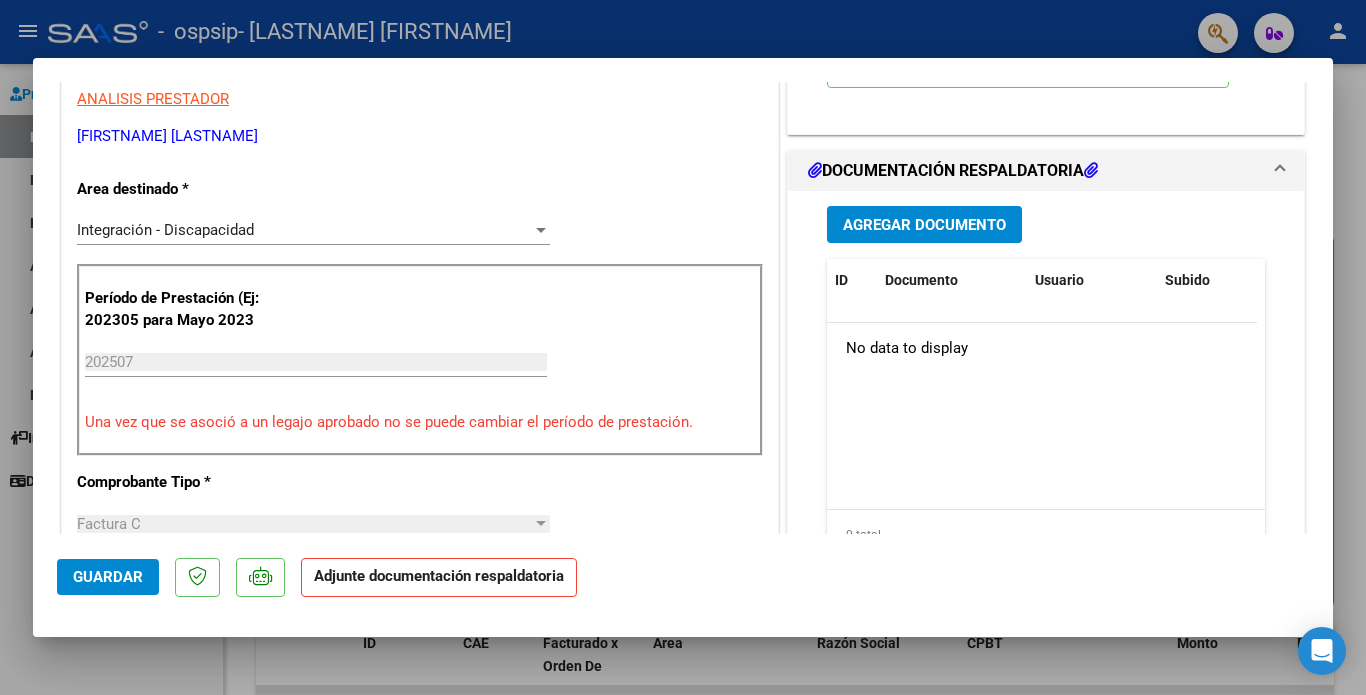 scroll, scrollTop: 791, scrollLeft: 0, axis: vertical 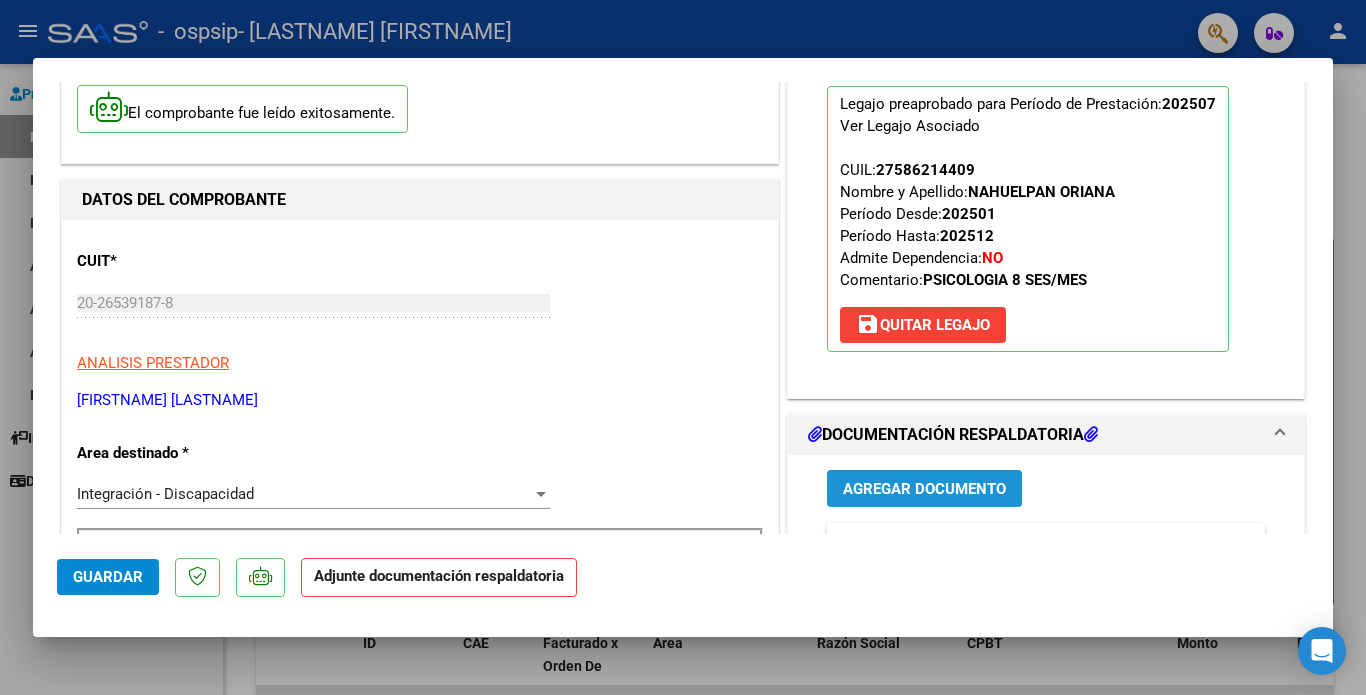 click on "Agregar Documento" at bounding box center (924, 489) 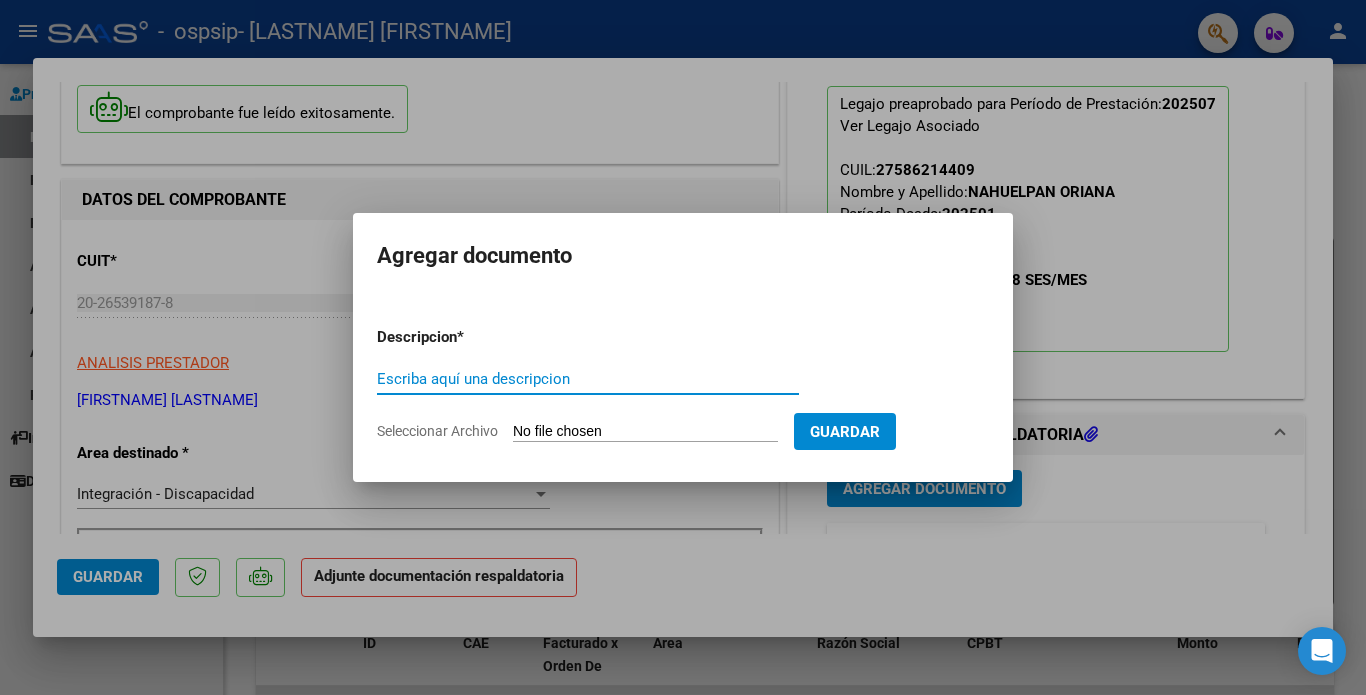 click on "Escriba aquí una descripcion" at bounding box center [588, 379] 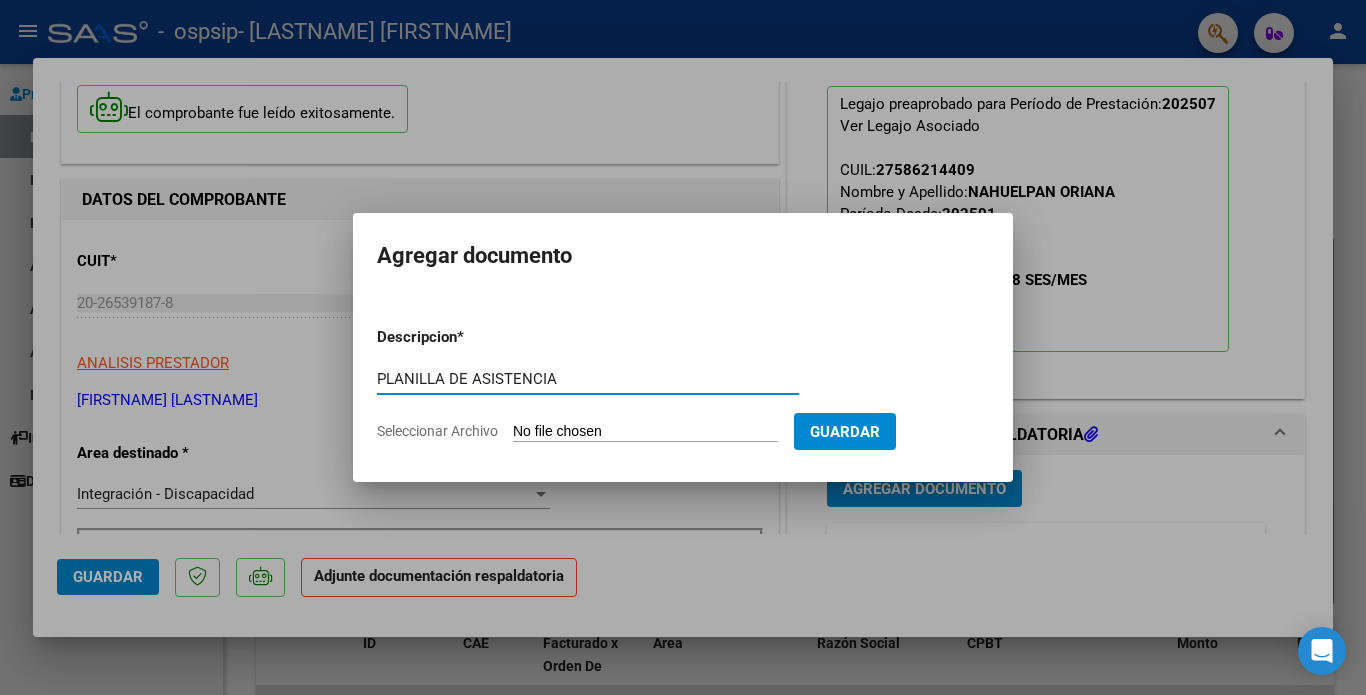 type on "PLANILLA DE ASISTENCIA" 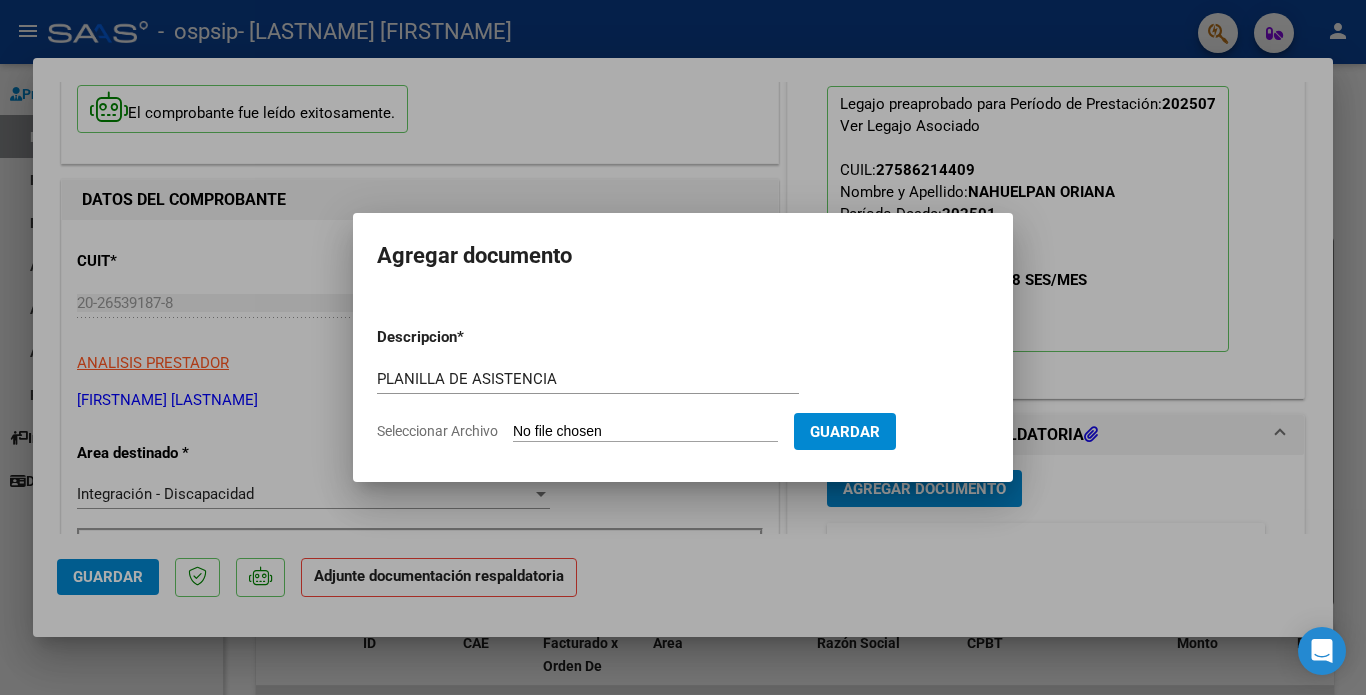 type on "C:\fakepath\[NAME] [LASTNAME].pdf" 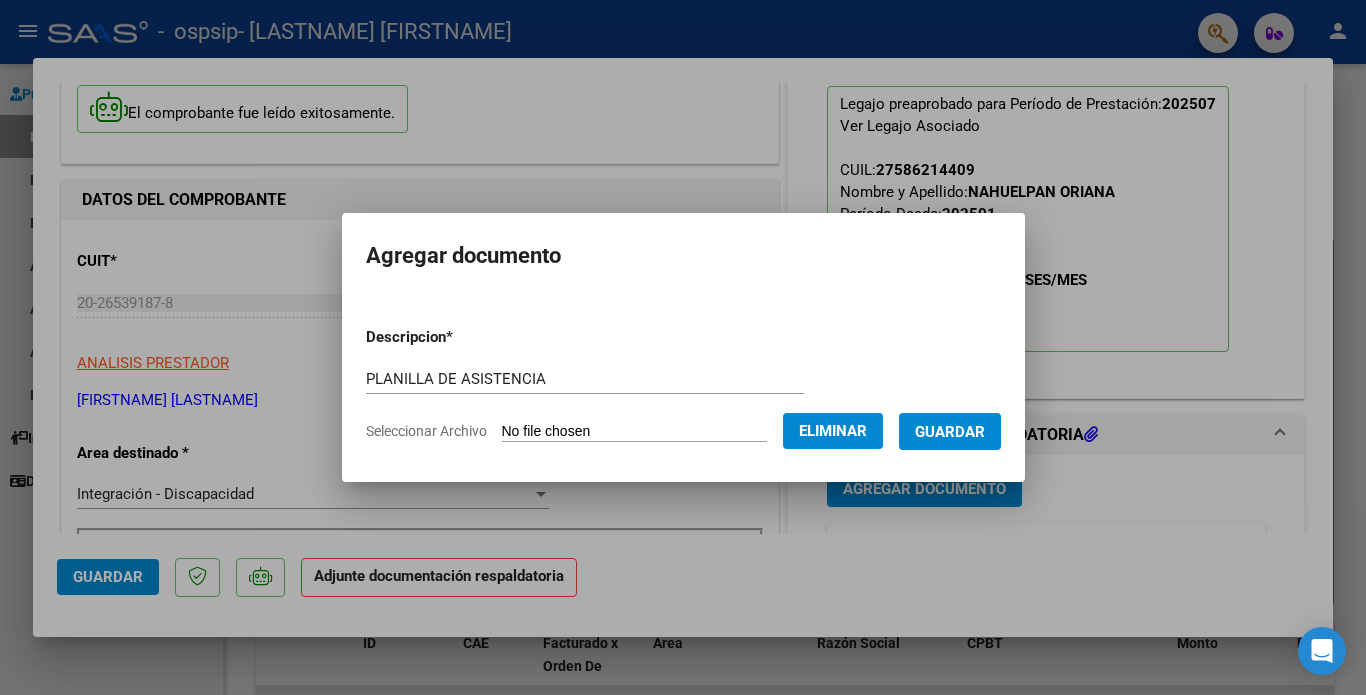click on "Guardar" at bounding box center (950, 432) 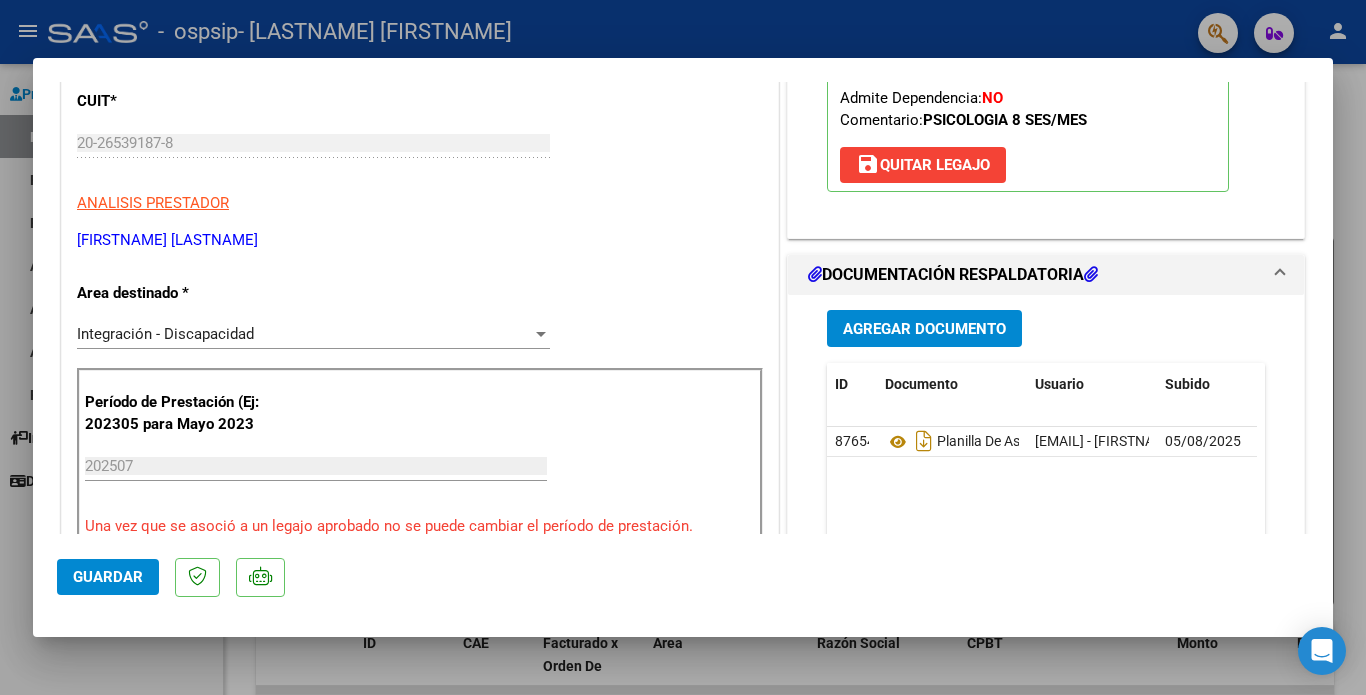 scroll, scrollTop: 351, scrollLeft: 0, axis: vertical 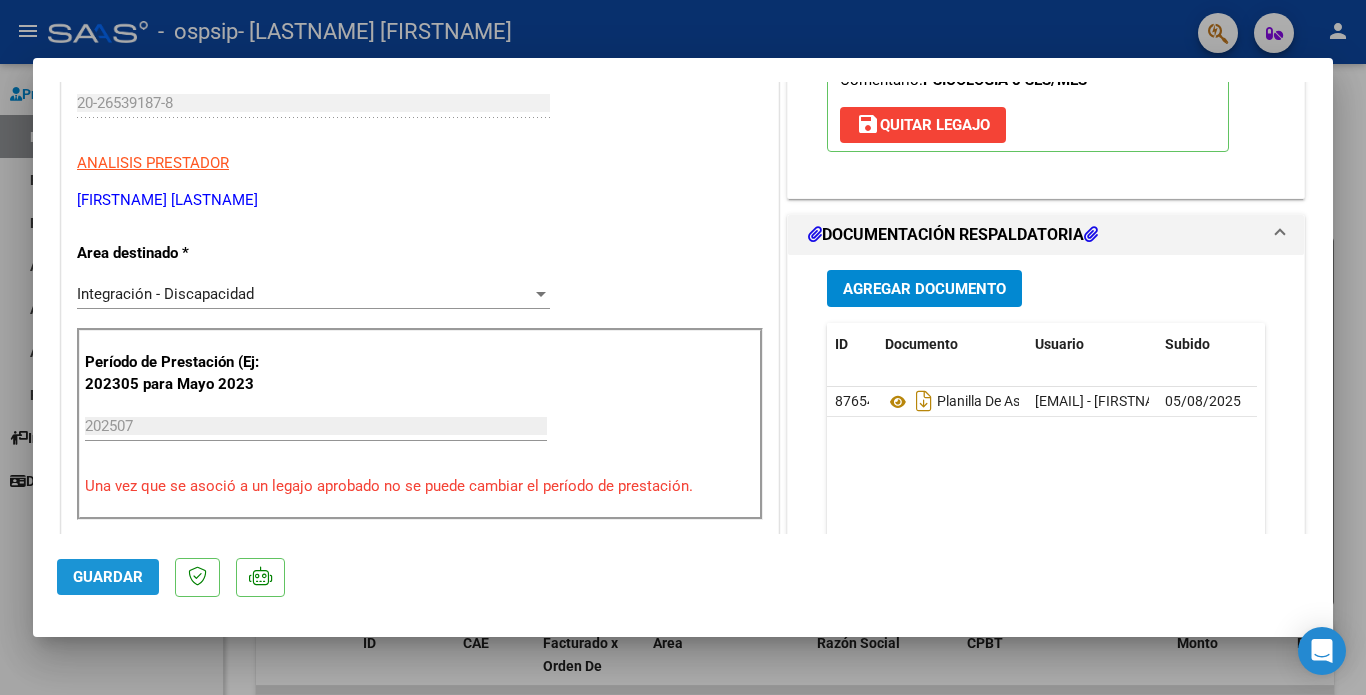 click on "Guardar" 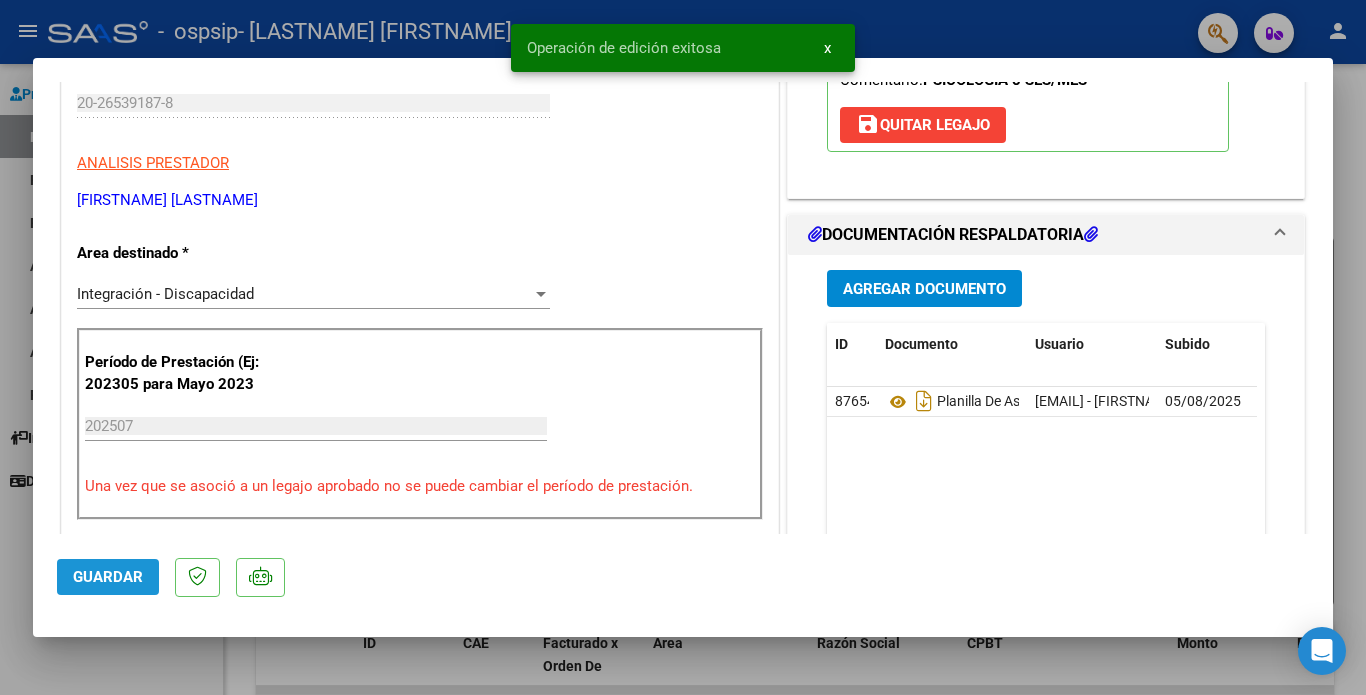 click on "Guardar" 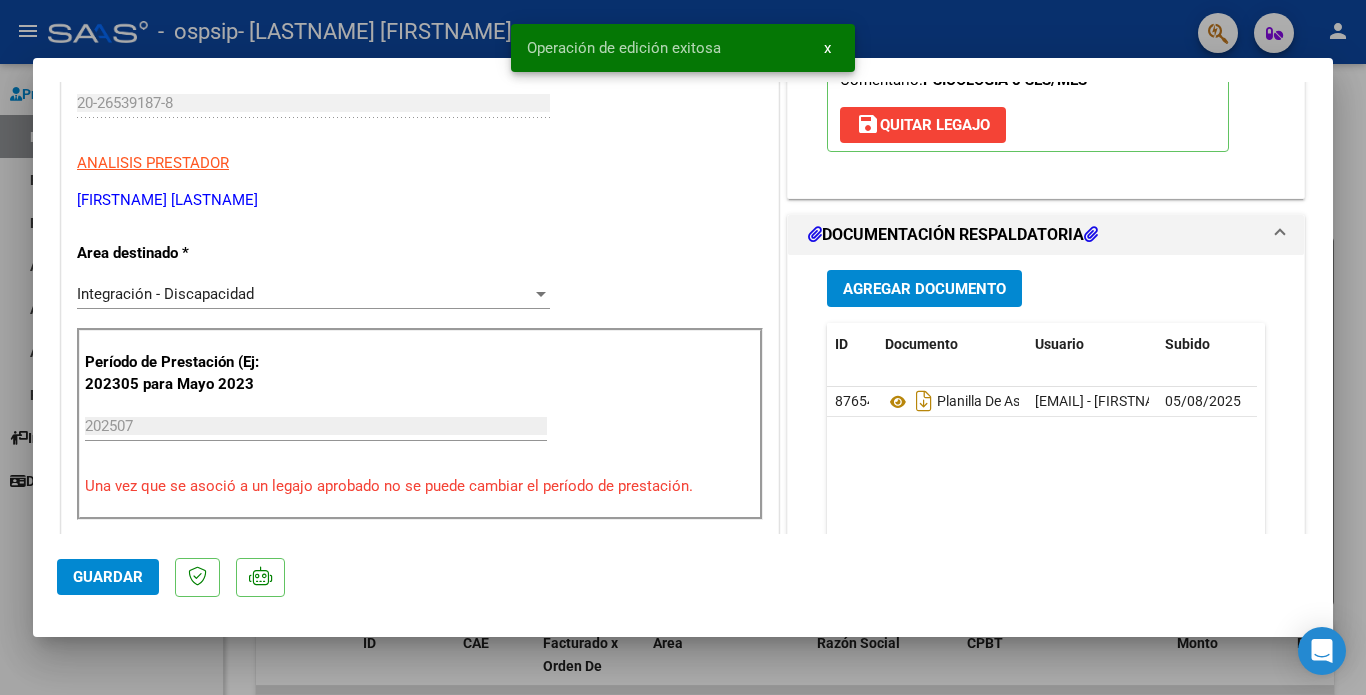 click on "COMPROBANTE VER COMPROBANTE       ESTADO:   Recibida. En proceso de confirmacion/aceptac por la OS.     El comprobante fue leído exitosamente.  DATOS DEL COMPROBANTE CUIT  *   [CUIT] Ingresar CUIT  ANALISIS PRESTADOR  [LASTNAME] [FIRSTNAME]  ARCA Padrón  Area destinado * Integración - Discapacidad Seleccionar Area Período de Prestación (Ej: 202305 para Mayo 2023    202507 Ingrese el Período de Prestación como indica el ejemplo   Una vez que se asoció a un legajo aprobado no se puede cambiar el período de prestación.   Comprobante Tipo * Factura C Seleccionar Tipo Punto de Venta  *   2 Ingresar el Nro.  Número  *   759 Ingresar el Nro.  Monto  *   $ 98.964,88 Ingresar el monto  Fecha del Cpbt.  *   2025-08-05 Ingresar la fecha  CAE / CAEA (no ingrese CAI)    75318024104870 Ingresar el CAE o CAEA (no ingrese CAI)  Fecha de Vencimiento    2025-08-15 Ingresar la fecha  Ref. Externa    Ingresar la ref.  N° Liquidación    Ingresar el N° Liquidación  COMENTARIOS 202507 Ver Legajo Asociado  NO" at bounding box center [683, 347] 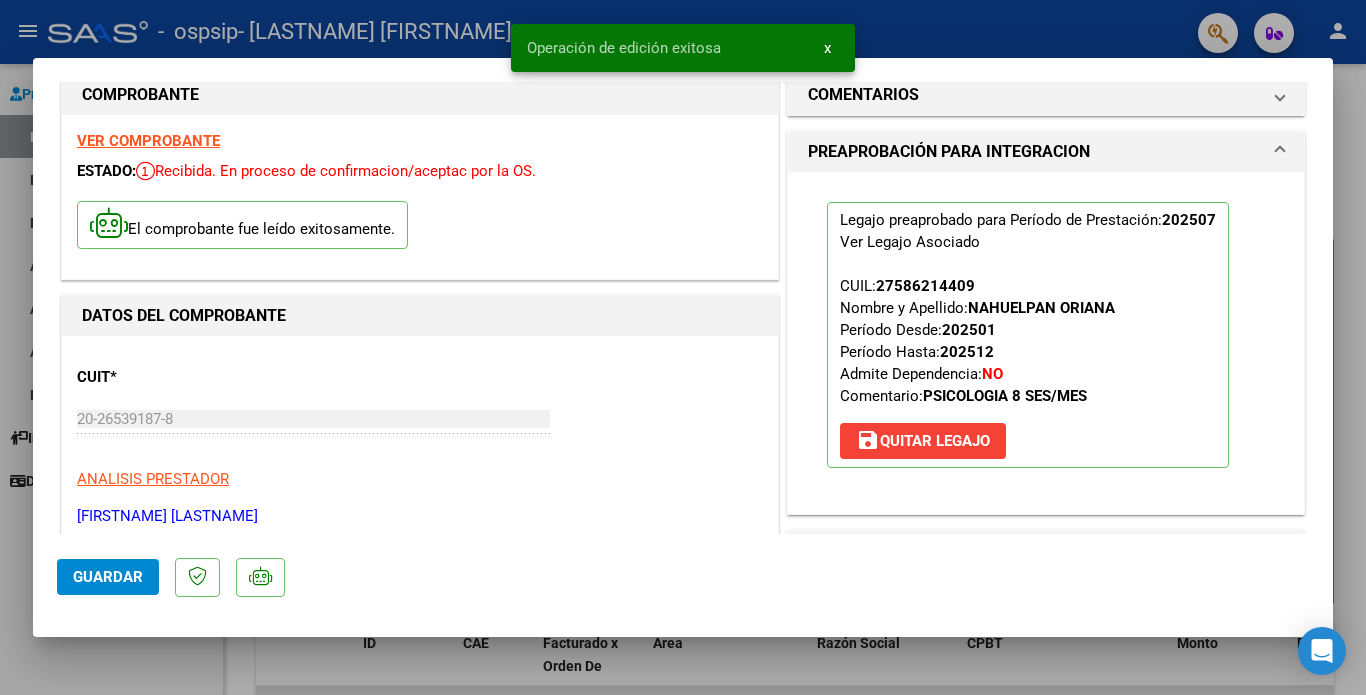 scroll, scrollTop: 0, scrollLeft: 0, axis: both 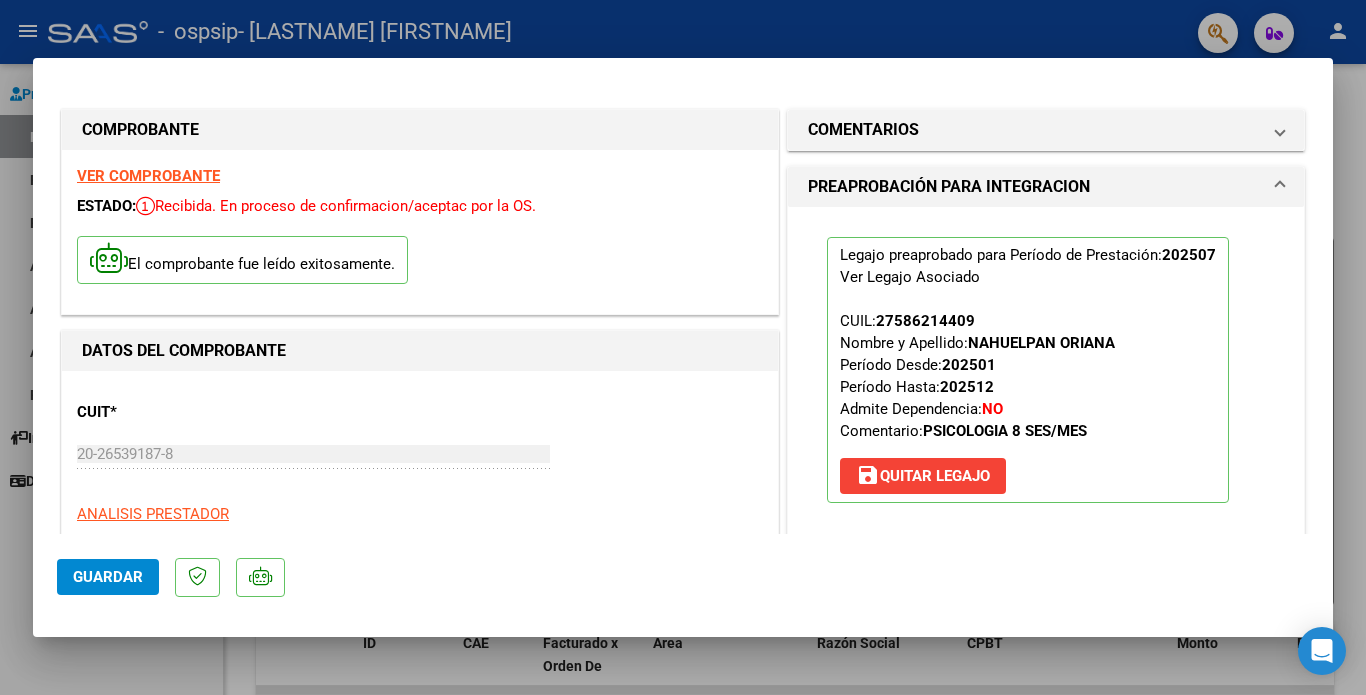 click at bounding box center (683, 347) 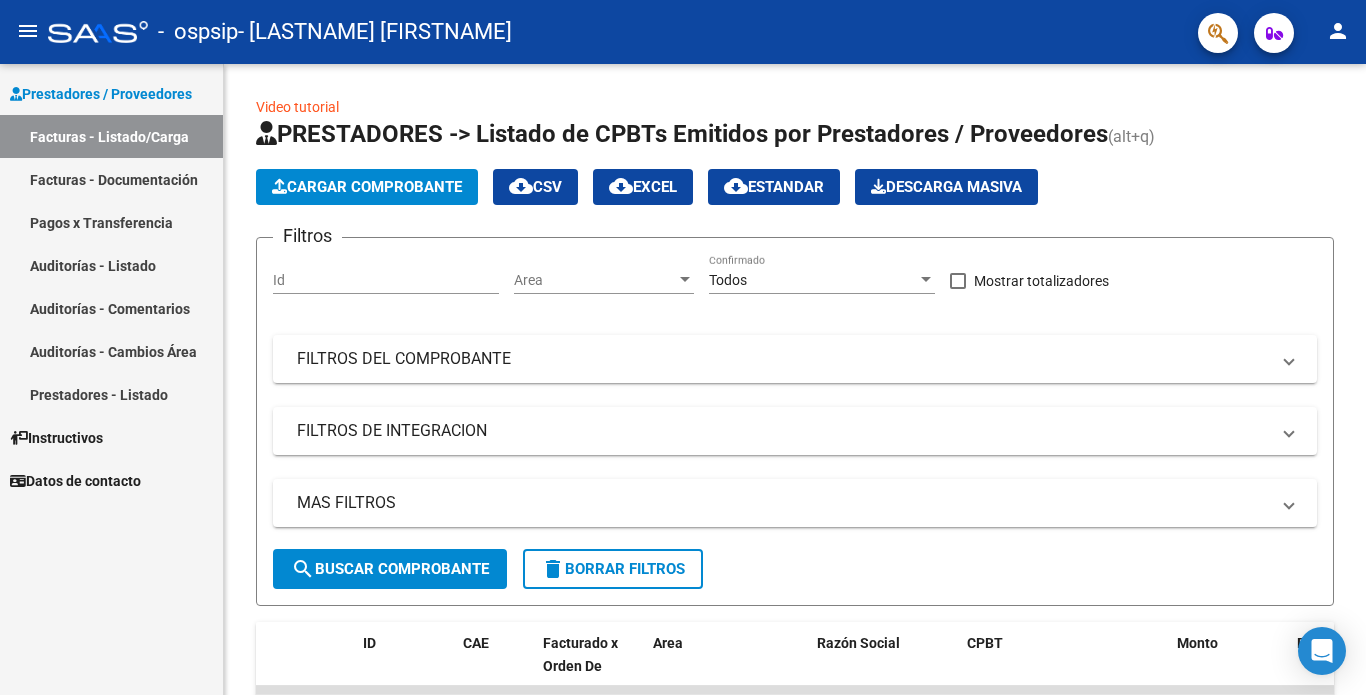 click on "Facturas - Documentación" at bounding box center (111, 179) 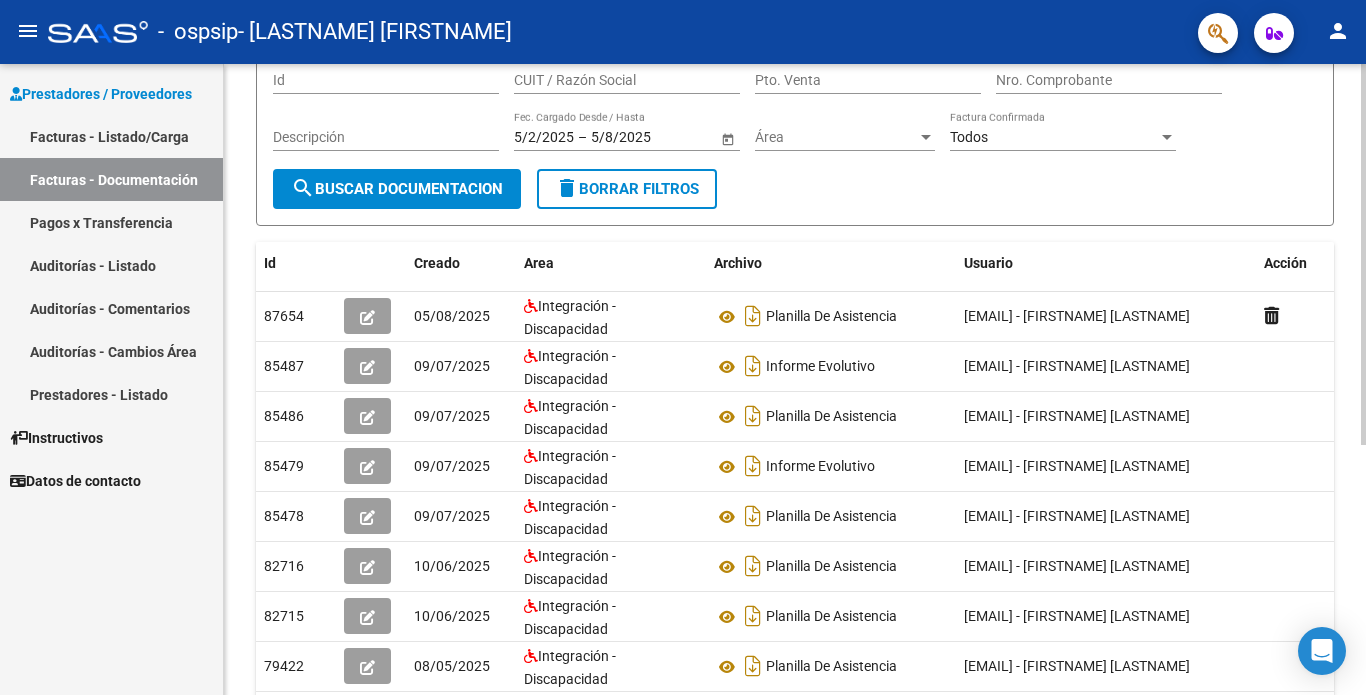 click on "PRESTADORES -> Comprobantes - Documentación Respaldatoria cloud_download  Exportar CSV   Descarga Masiva
Filtros Id CUIT / Razón Social Pto. Venta Nro. Comprobante Descripción 5/2/2025 5/2/2025 – 5/8/2025 5/8/2025 Fec. Cargado Desde / Hasta Área Área Todos Factura Confirmada search  Buscar Documentacion  delete  Borrar Filtros  Id Creado Area Archivo Usuario Acción 87654
05/08/2025 Integración - Discapacidad Planilla De Asistencia  [EMAIL] - [FIRSTNAME] [LASTNAME]  85487
09/07/2025 Integración - Discapacidad Informe Evolutivo  [EMAIL] - [FIRSTNAME] [LASTNAME]  85486
09/07/2025 Integración - Discapacidad Planilla De Asistencia  [EMAIL] - [FIRSTNAME] [LASTNAME]  85479
09/07/2025 Integración - Discapacidad Informe Evolutivo  [EMAIL] - [FIRSTNAME] [LASTNAME]  85478
09/07/2025 Integración - Discapacidad Planilla De Asistencia  [EMAIL] - [FIRSTNAME] [LASTNAME]  82716
10/06/2025 Integración - Discapacidad Planilla De Asistencia 82715
10/06/2025" 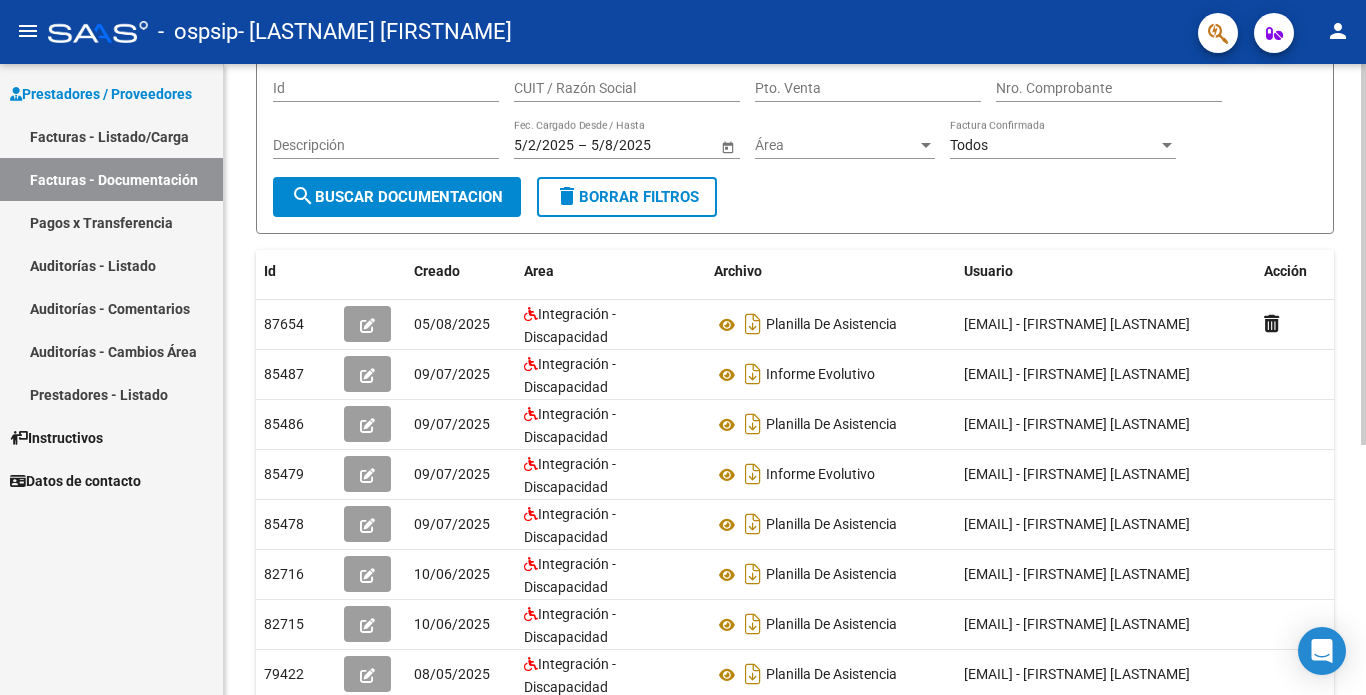 drag, startPoint x: 1360, startPoint y: 524, endPoint x: 1361, endPoint y: 560, distance: 36.013885 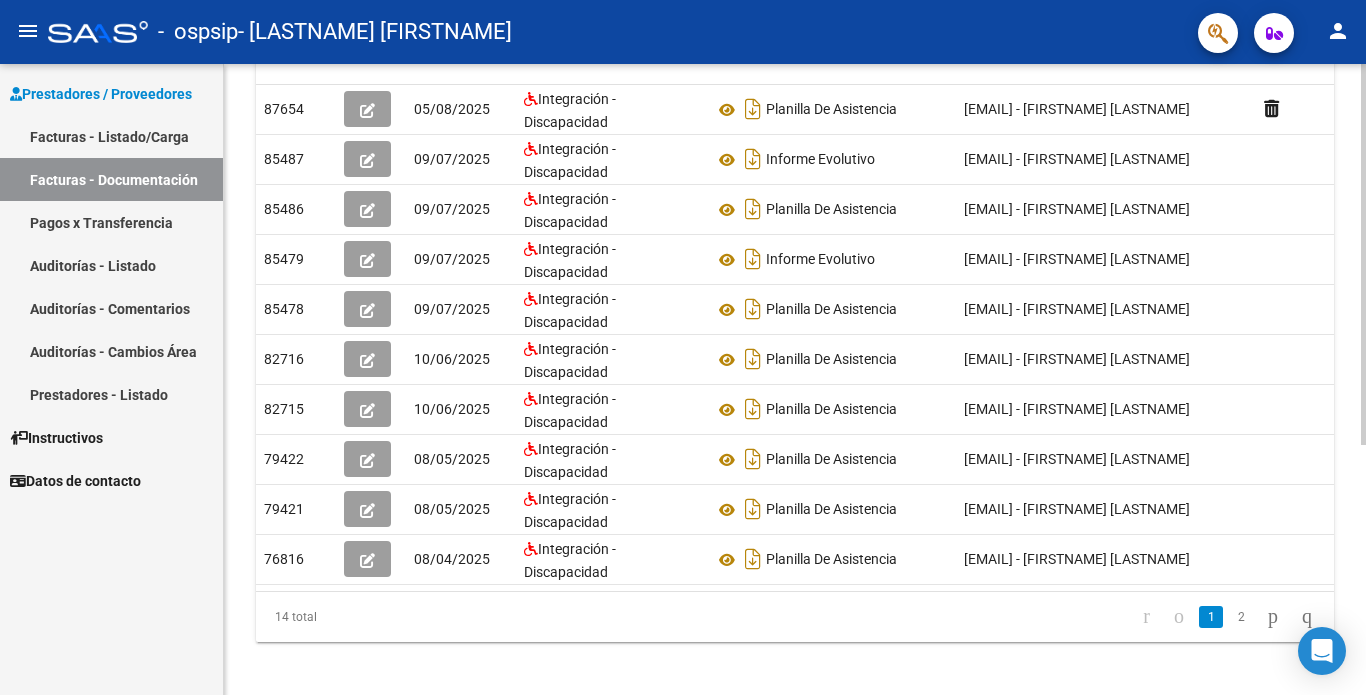 click on "menu -   ospsip   - [LASTNAME] [FIRSTNAME] person    Prestadores / Proveedores Facturas - Listado/Carga Facturas - Documentación Pagos x Transferencia Auditorías - Listado Auditorías - Comentarios Auditorías - Cambios Área Prestadores - Listado    Instructivos    Datos de contacto  PRESTADORES -> Comprobantes - Documentación Respaldatoria cloud_download  Exportar CSV   Descarga Masiva
Filtros Id CUIT / Razón Social Pto. Venta Nro. Comprobante Descripción 5/2/2025 5/2/2025 – 5/8/2025 5/8/2025 Fec. Cargado Desde / Hasta Área Área Todos Factura Confirmada search  Buscar Documentacion  delete  Borrar Filtros  Id Creado Area Archivo Usuario Acción 87654
05/08/2025 Integración - Discapacidad Planilla De Asistencia  [EMAIL] - [FIRSTNAME] [LASTNAME]  85487
09/07/2025 Integración - Discapacidad Informe Evolutivo  [EMAIL] - [FIRSTNAME] [LASTNAME]  85486
09/07/2025 Integración - Discapacidad Planilla De Asistencia  [EMAIL] - [FIRSTNAME] [LASTNAME]  85479
85478" at bounding box center (683, 347) 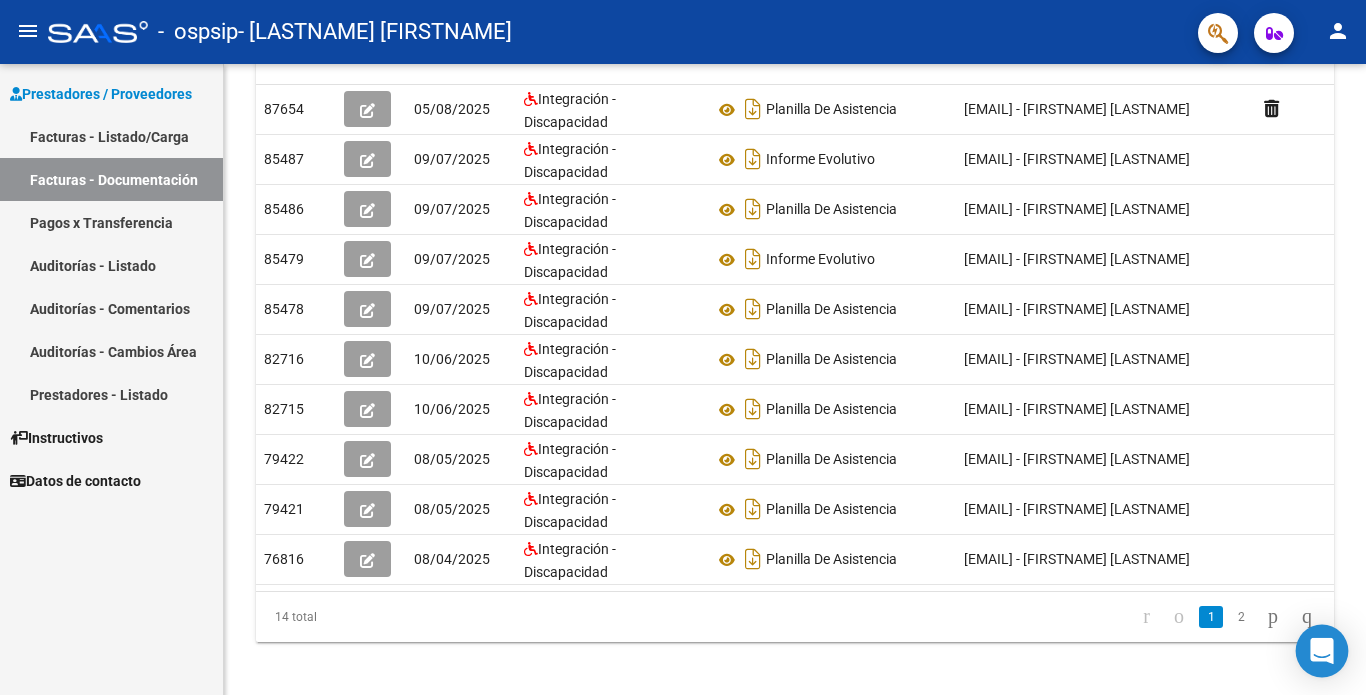 scroll, scrollTop: 391, scrollLeft: 0, axis: vertical 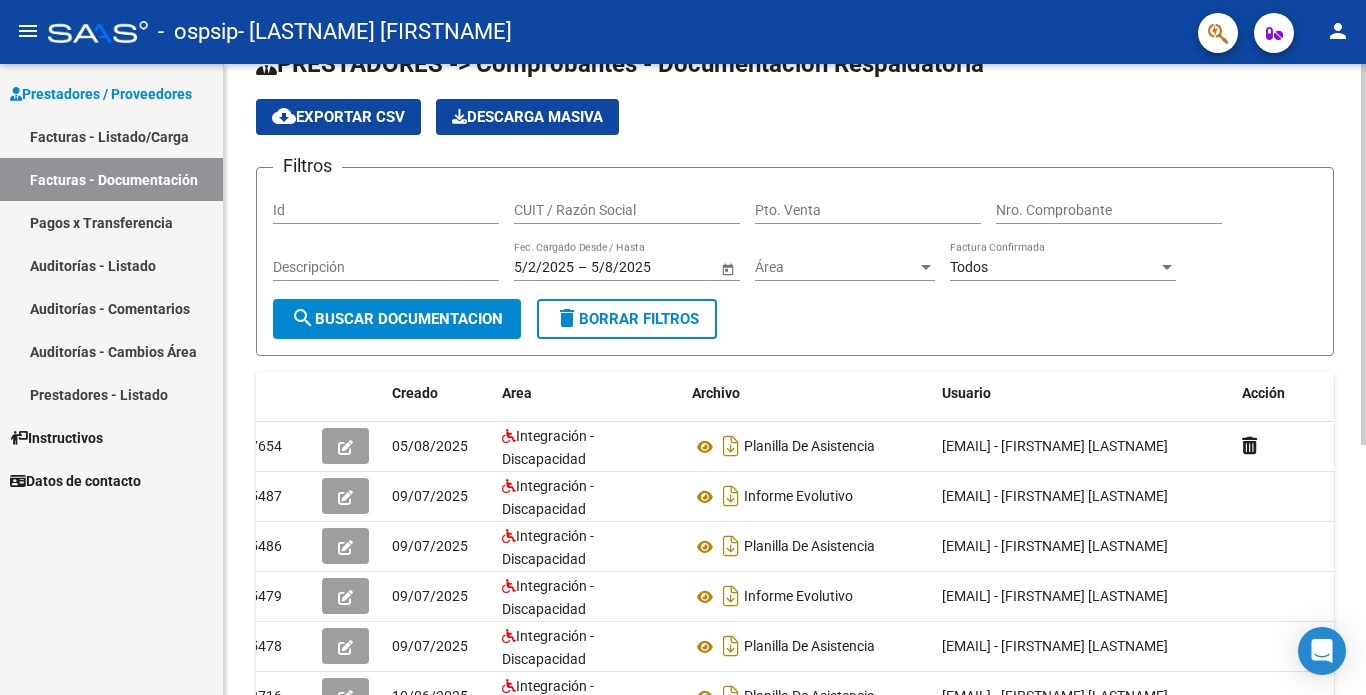 click 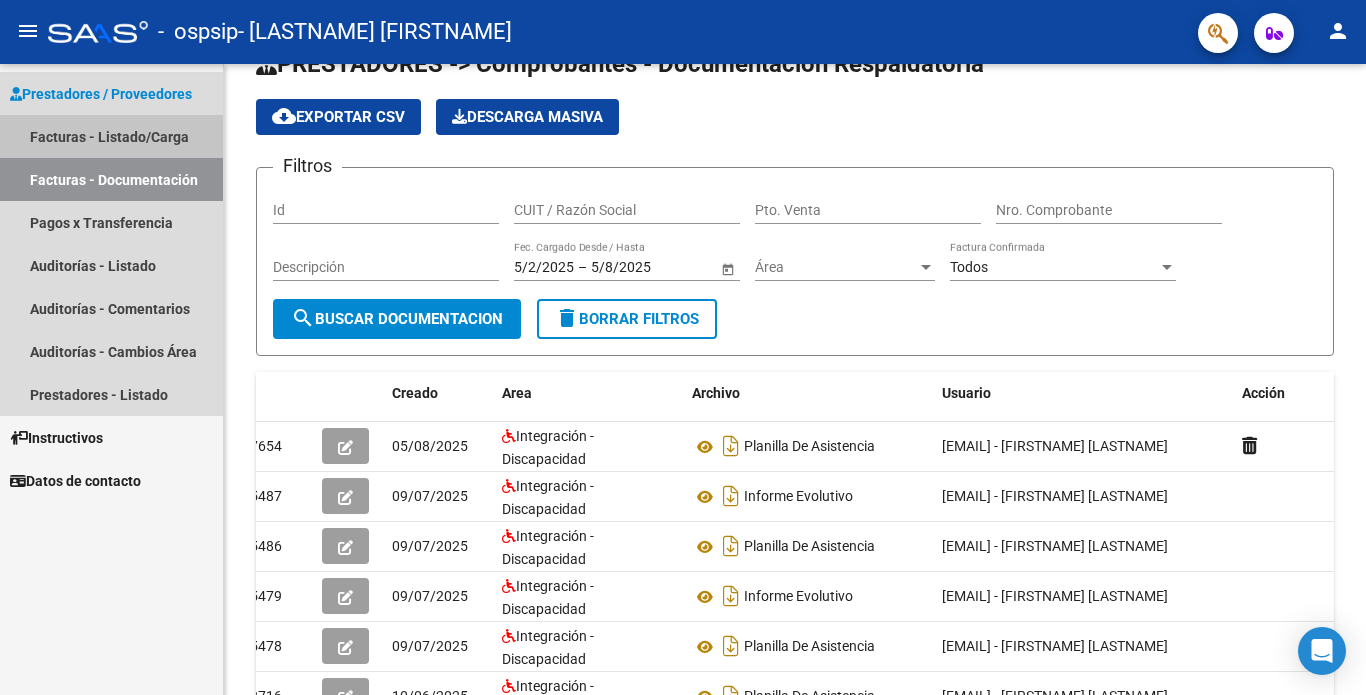 click on "Facturas - Listado/Carga" at bounding box center [111, 136] 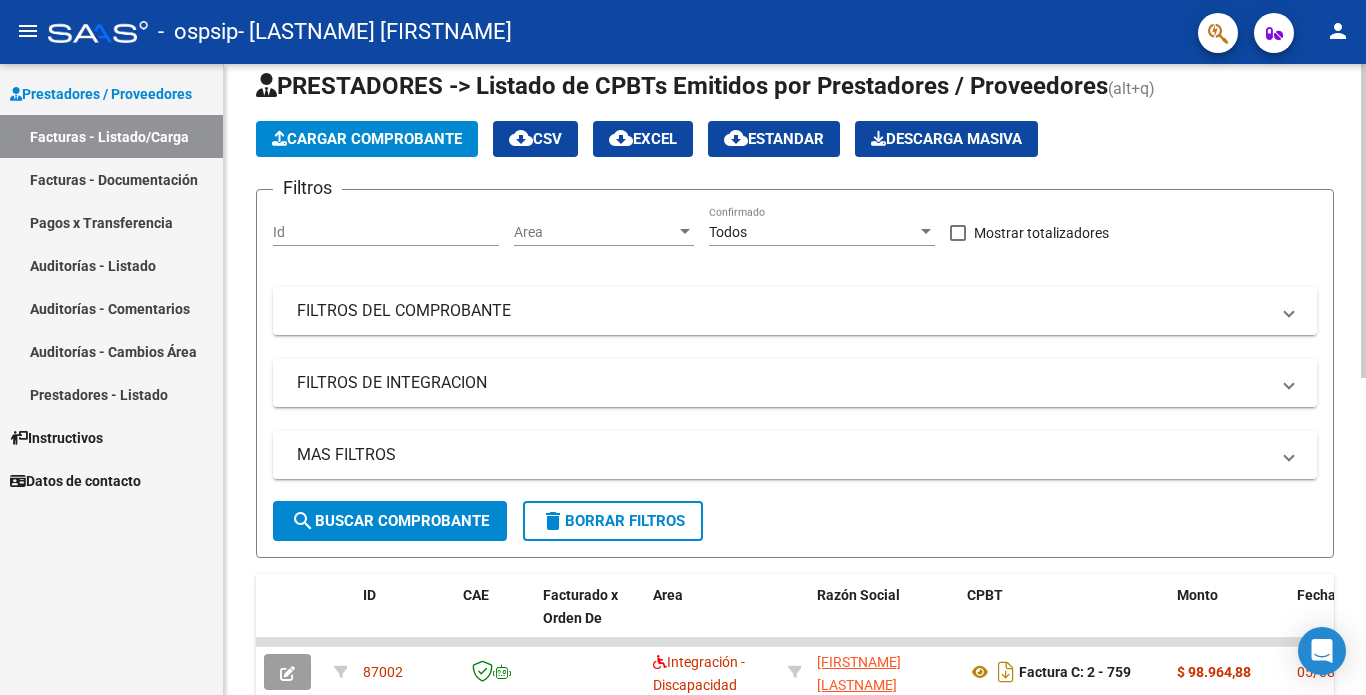 click on "Filtros Id Area Area Todos Confirmado   Mostrar totalizadores   FILTROS DEL COMPROBANTE  Comprobante Tipo Comprobante Tipo Start date – End date Fec. Comprobante Desde / Hasta Días Emisión Desde(cant. días) Días Emisión Hasta(cant. días) CUIT / Razón Social Pto. Venta Nro. Comprobante Código SSS CAE Válido CAE Válido Todos Cargado Módulo Hosp. Todos Tiene facturacion Apócrifa Hospital Refes  FILTROS DE INTEGRACION  Período De Prestación Campos del Archivo de Rendición Devuelto x SSS (dr_envio) Todos Rendido x SSS (dr_envio) Tipo de Registro Tipo de Registro Período Presentación Período Presentación Campos del Legajo Asociado (preaprobación) Afiliado Legajo (cuil/nombre) Todos Solo facturas preaprobadas  MAS FILTROS  Todos Con Doc. Respaldatoria Todos Con Trazabilidad Todos Asociado a Expediente Sur Auditoría Auditoría Auditoría Id Start date – End date Auditoría Confirmada Desde / Hasta Start date – End date Fec. Rec. Desde / Hasta Start date – End date Start date – End date" 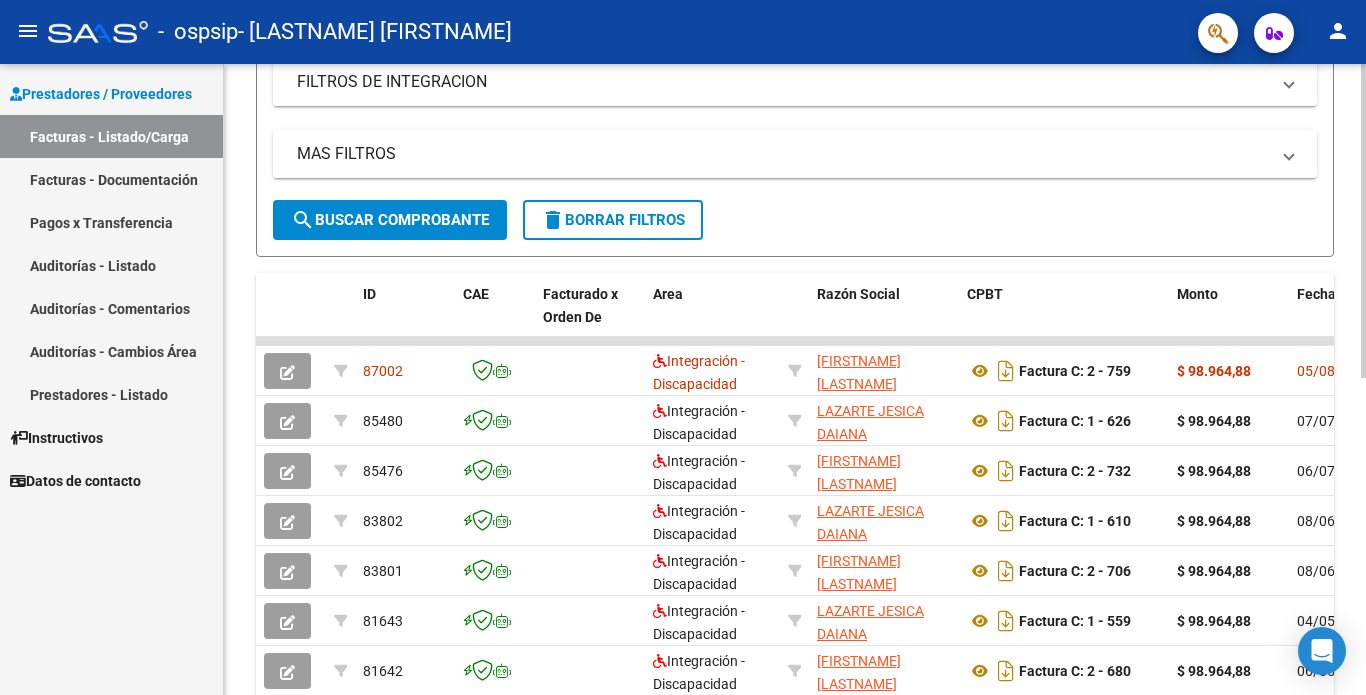 scroll, scrollTop: 351, scrollLeft: 0, axis: vertical 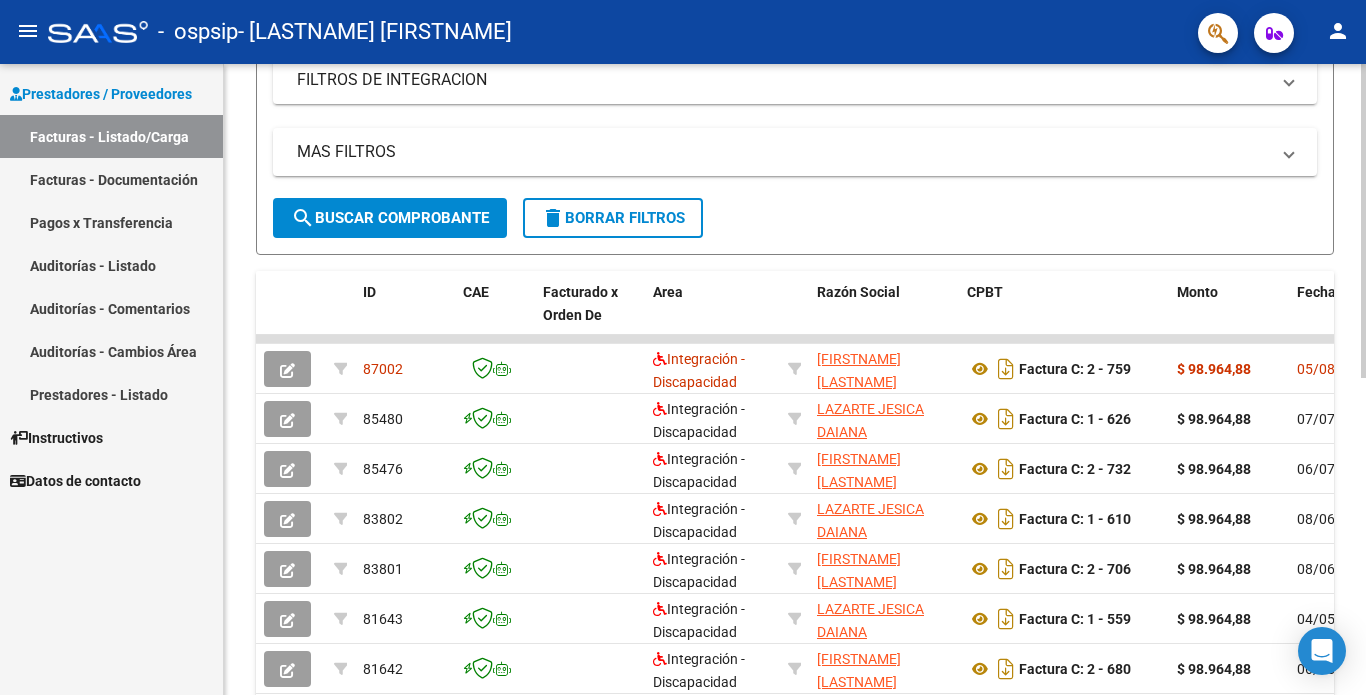 click on "Video tutorial   PRESTADORES -> Listado de CPBTs Emitidos por Prestadores / Proveedores (alt+q)   Cargar Comprobante
cloud_download  CSV  cloud_download  EXCEL  cloud_download  Estandar   Descarga Masiva
Filtros Id Area Area Todos Confirmado   Mostrar totalizadores   FILTROS DEL COMPROBANTE  Comprobante Tipo Comprobante Tipo Start date – End date Fec. Comprobante Desde / Hasta Días Emisión Desde(cant. días) Días Emisión Hasta(cant. días) CUIT / Razón Social Pto. Venta Nro. Comprobante Código SSS CAE Válido CAE Válido Todos Cargado Módulo Hosp. Todos Tiene facturacion Apócrifa Hospital Refes  FILTROS DE INTEGRACION  Período De Prestación Campos del Archivo de Rendición Devuelto x SSS (dr_envio) Todos Rendido x SSS (dr_envio) Tipo de Registro Tipo de Registro Período Presentación Período Presentación Campos del Legajo Asociado (preaprobación) Afiliado Legajo (cuil/nombre) Todos Solo facturas preaprobadas  MAS FILTROS  Todos Con Doc. Respaldatoria Todos Con Trazabilidad Todos – – 0" 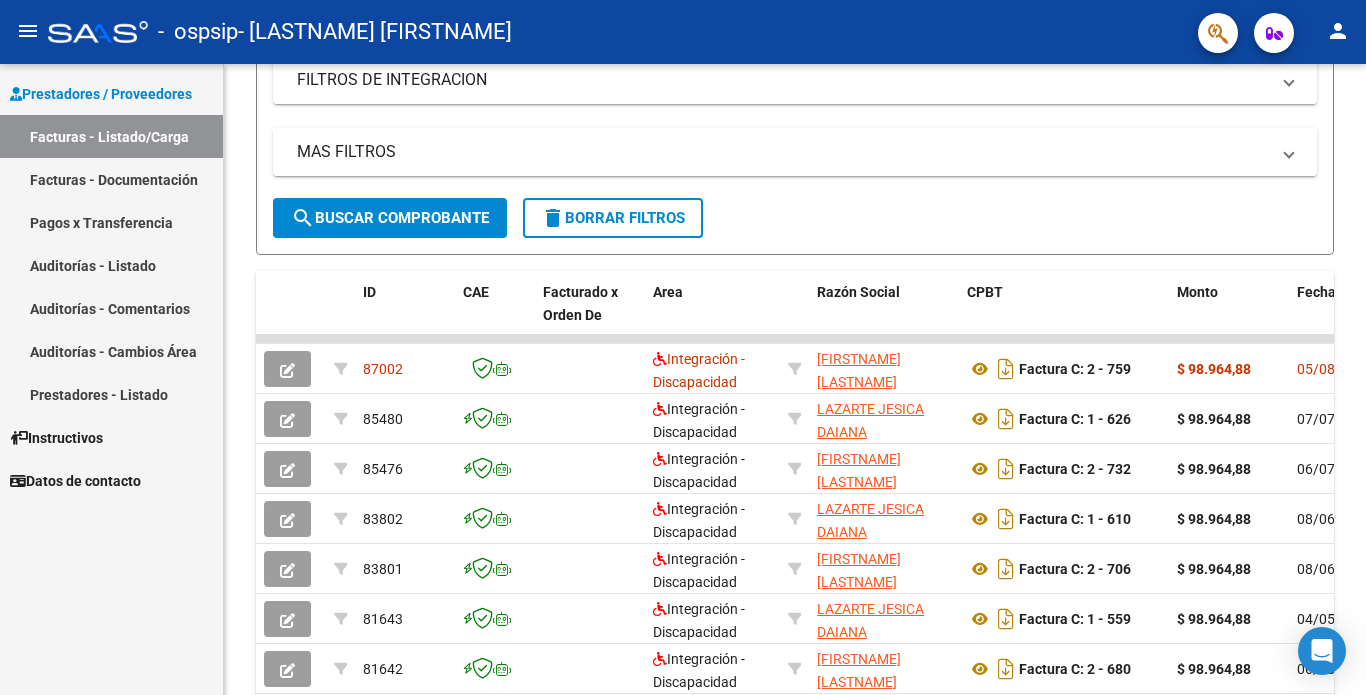 click on "Facturas - Documentación" at bounding box center (111, 179) 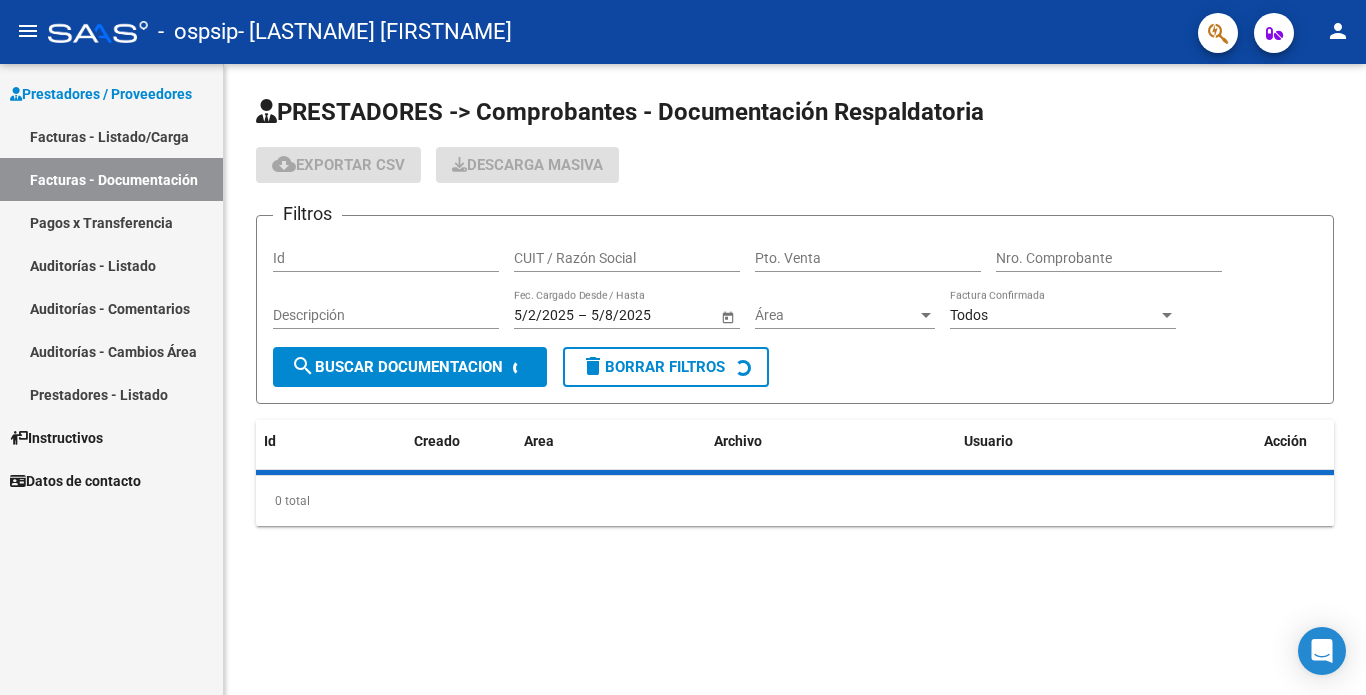 scroll, scrollTop: 0, scrollLeft: 0, axis: both 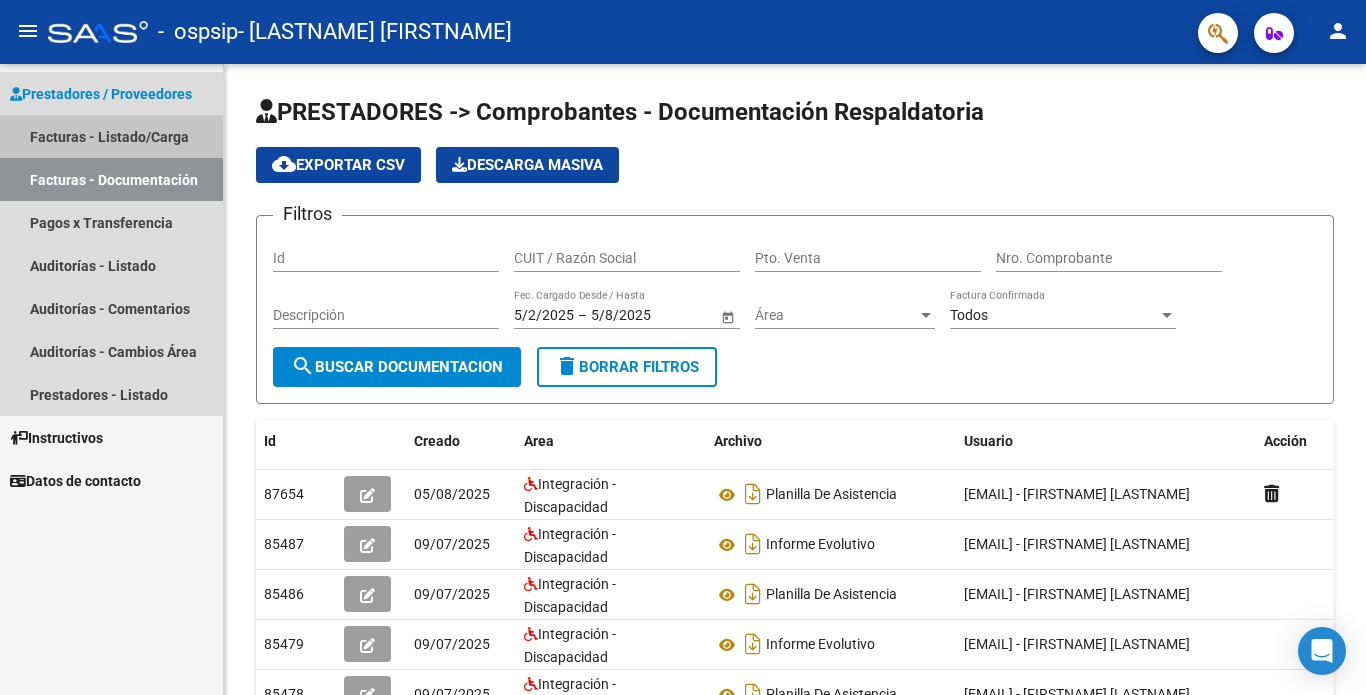 click on "Facturas - Listado/Carga" at bounding box center (111, 136) 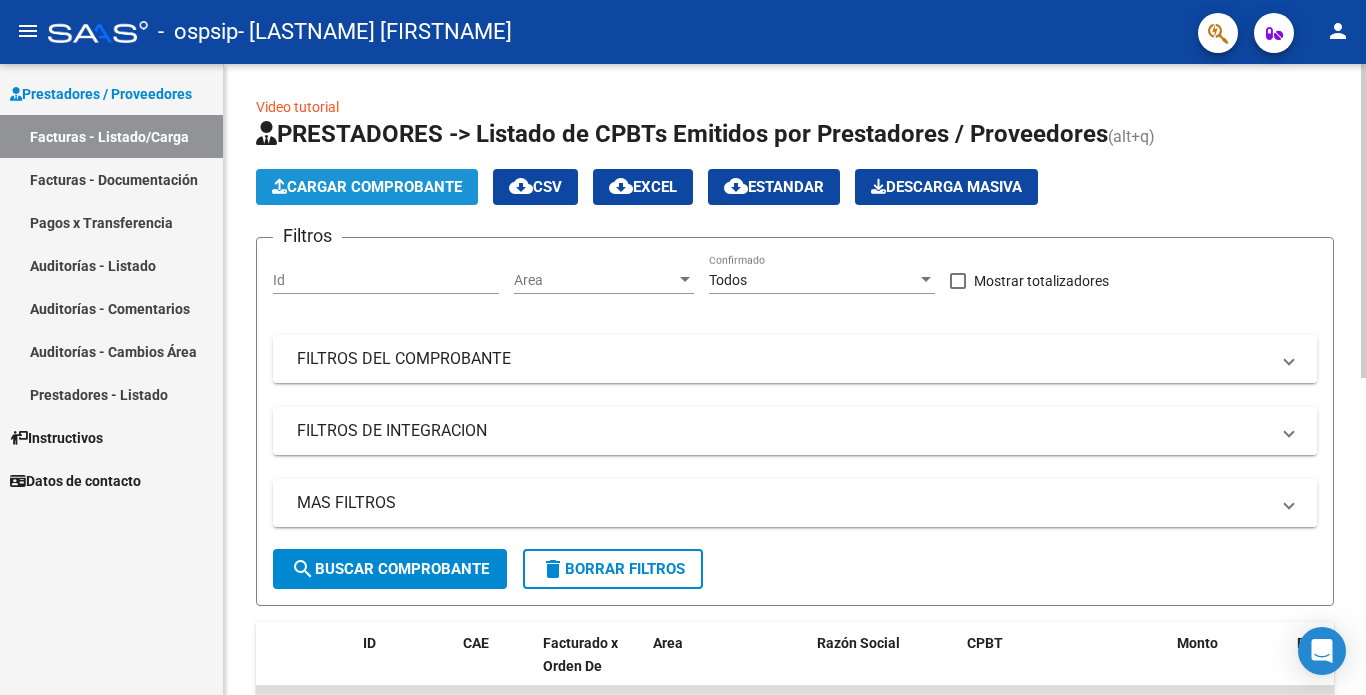click on "Cargar Comprobante" 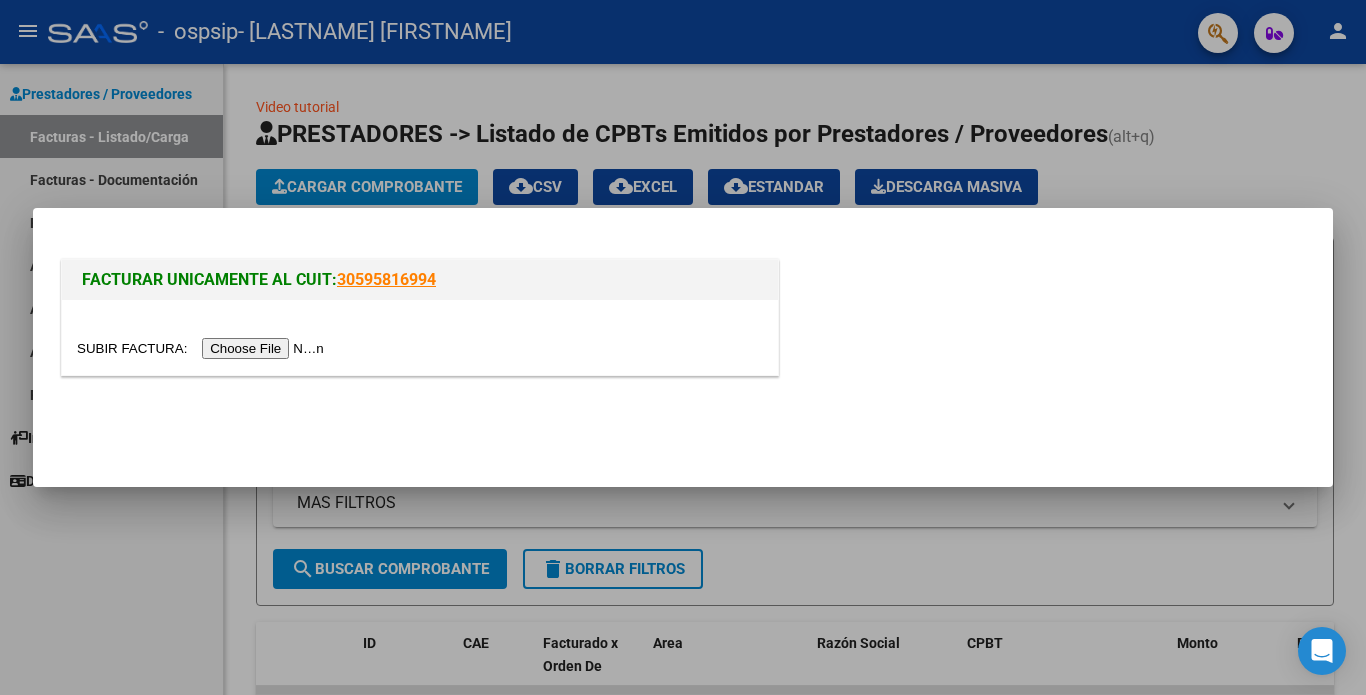 click at bounding box center [203, 348] 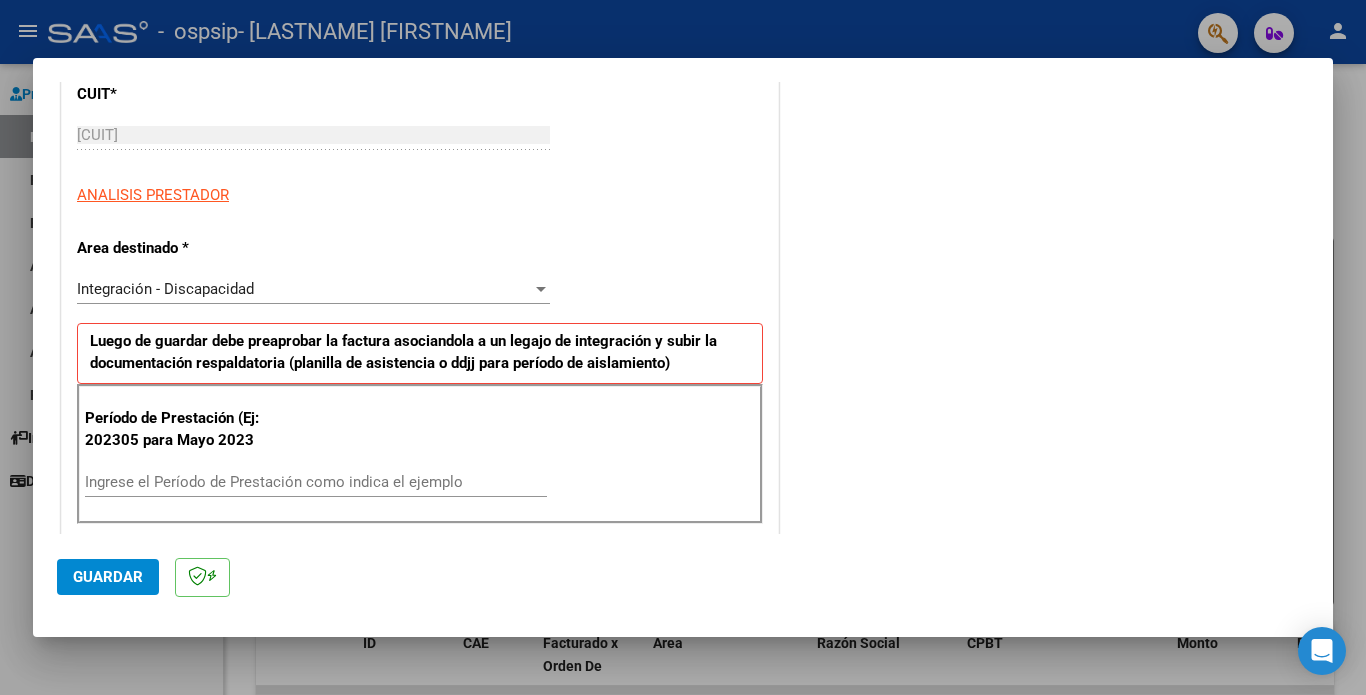 scroll, scrollTop: 320, scrollLeft: 0, axis: vertical 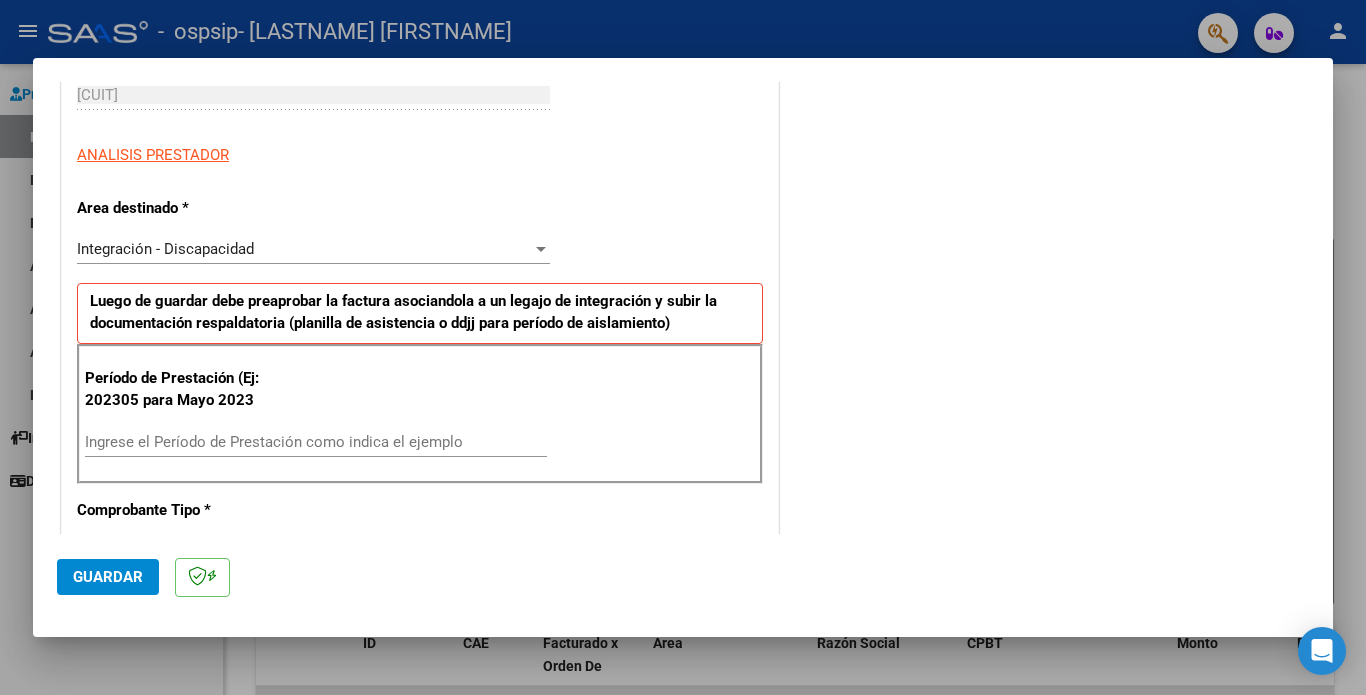 click on "Ingrese el Período de Prestación como indica el ejemplo" at bounding box center (316, 442) 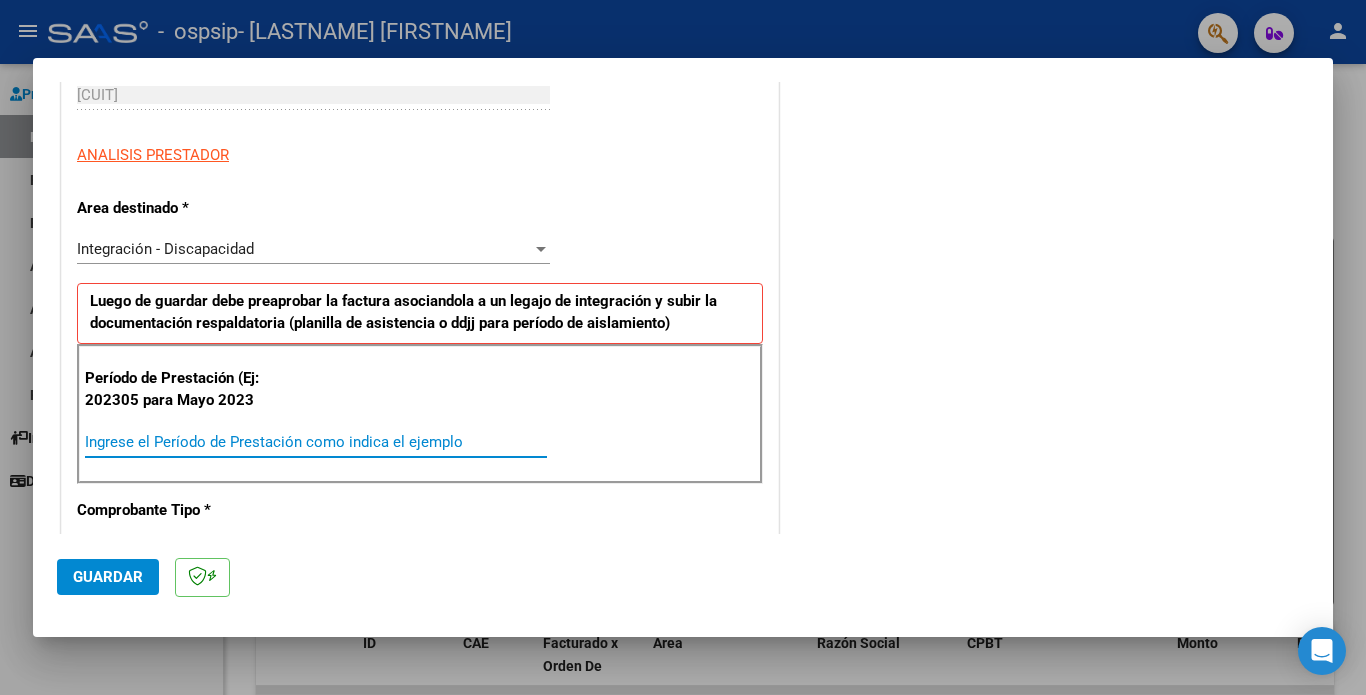 click on "Ingrese el Período de Prestación como indica el ejemplo" at bounding box center (316, 442) 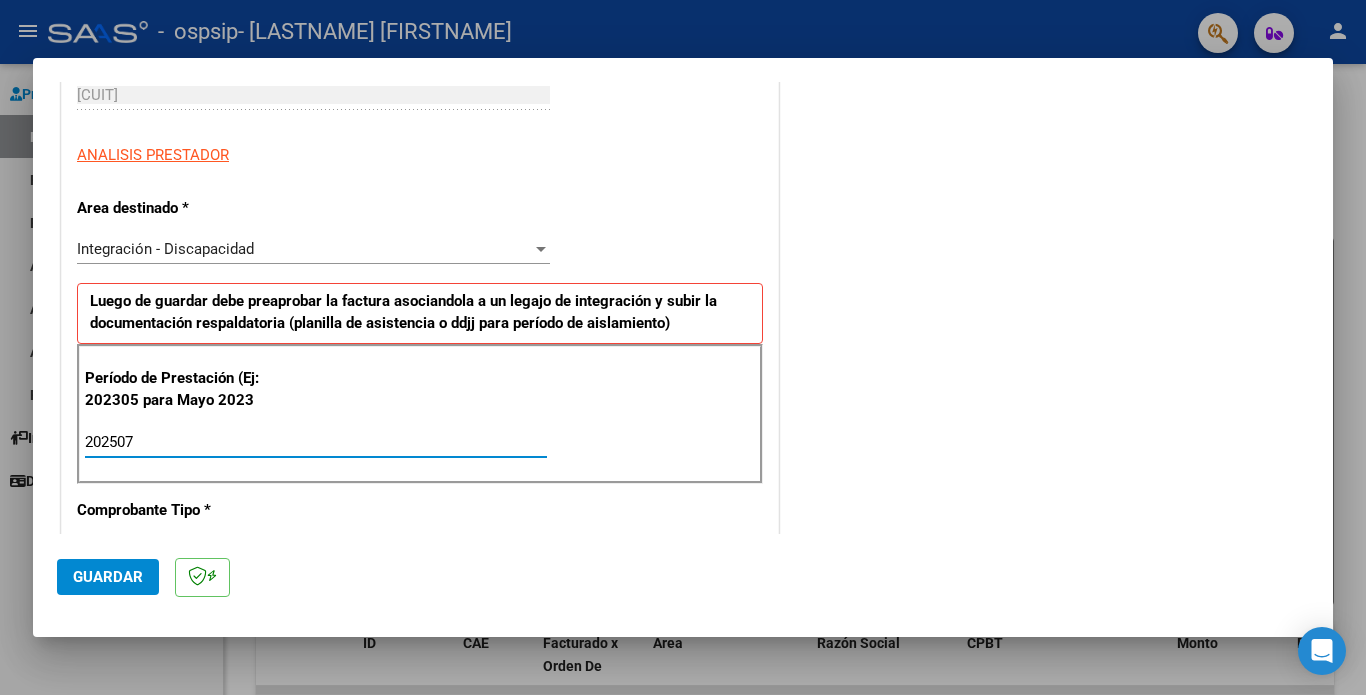 type on "202507" 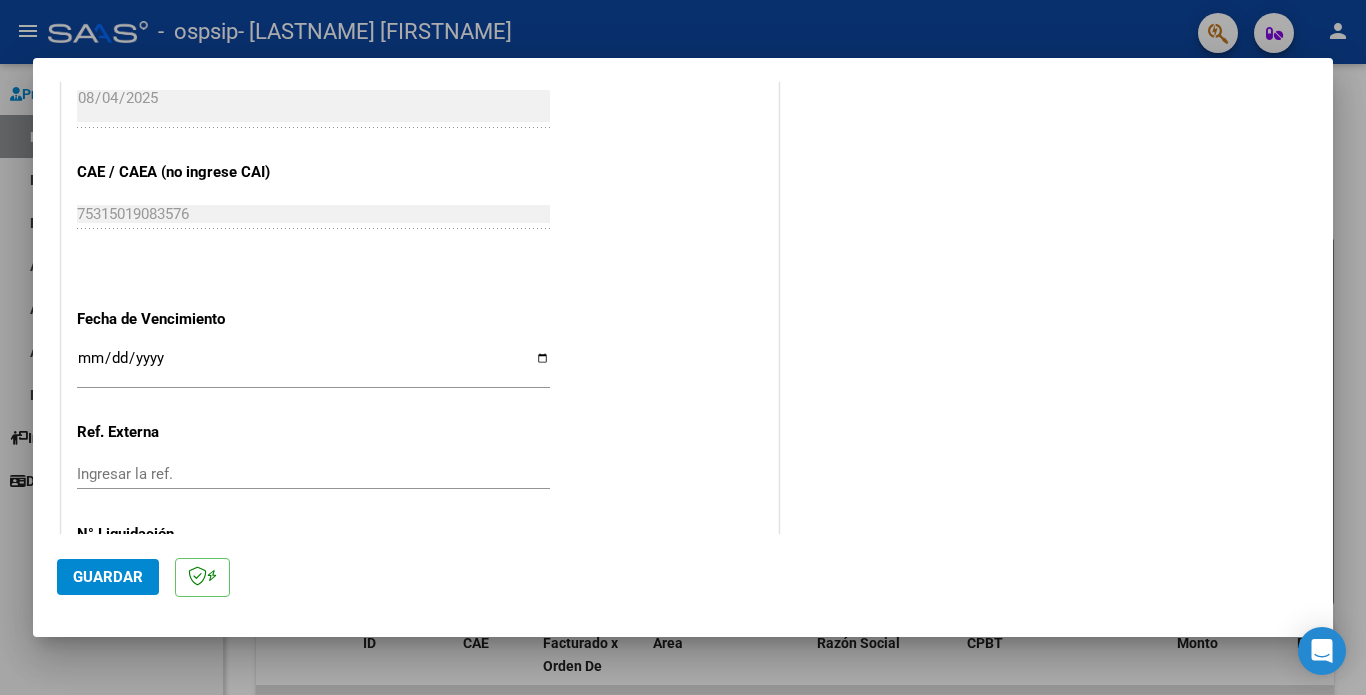 scroll, scrollTop: 1200, scrollLeft: 0, axis: vertical 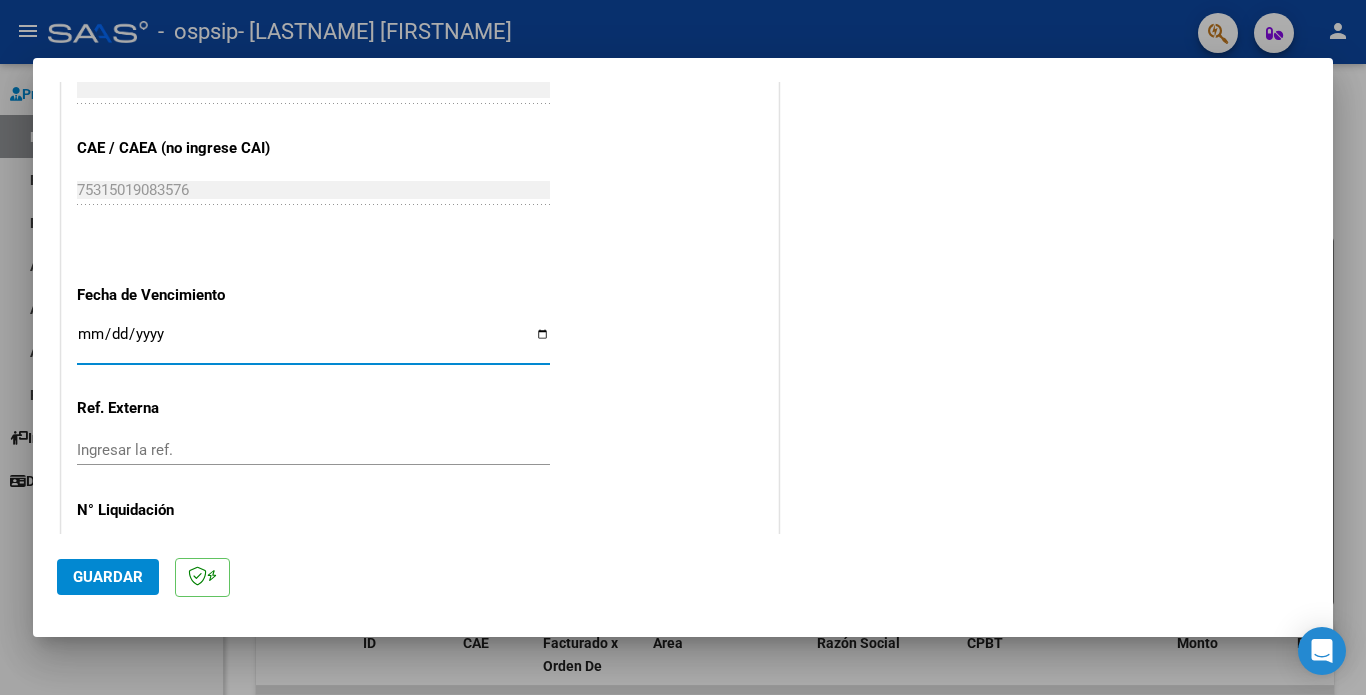 click on "Ingresar la fecha" at bounding box center (313, 342) 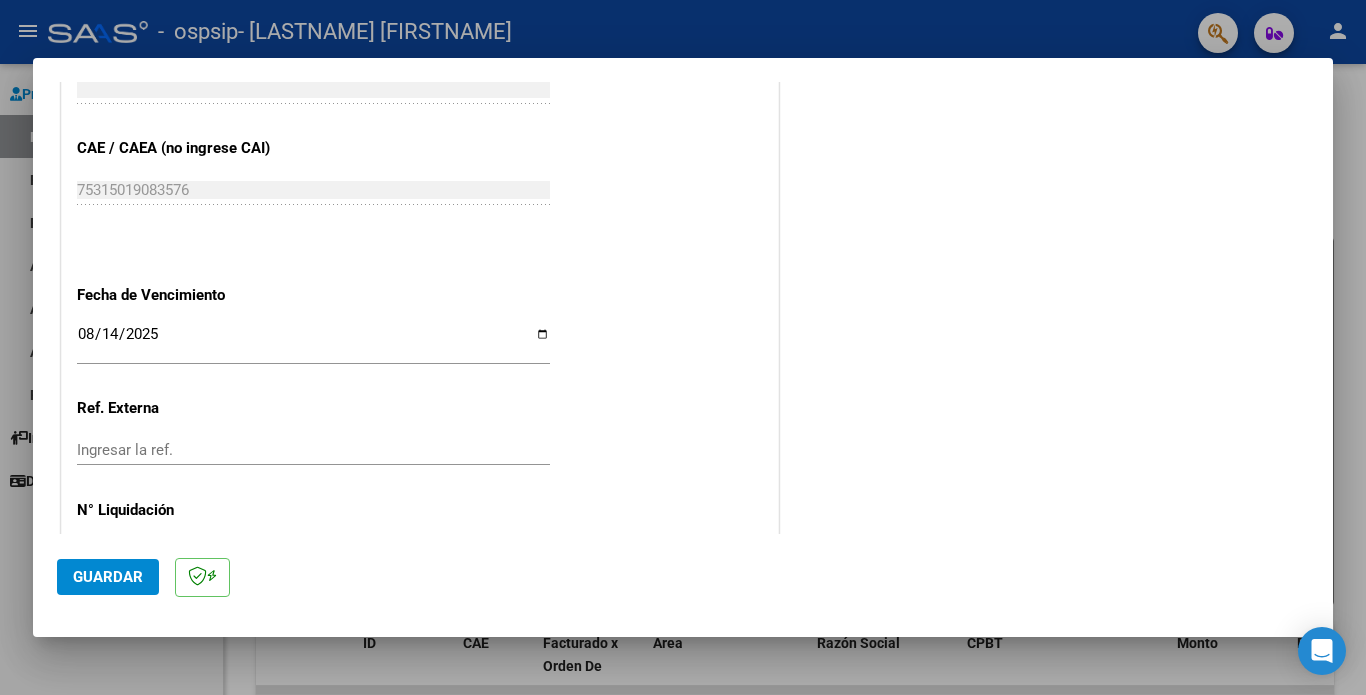 click on "CUIT  *   [CUIT] Ingresar CUIT  ANALISIS PRESTADOR  Area destinado * Integración - Discapacidad Seleccionar Area Luego de guardar debe preaprobar la factura asociandola a un legajo de integración y subir la documentación respaldatoria (planilla de asistencia o ddjj para período de aislamiento)  Período de Prestación (Ej: 202305 para Mayo 2023    202507 Ingrese el Período de Prestación como indica el ejemplo   Comprobante Tipo * Factura C Seleccionar Tipo Punto de Venta  *   1 Ingresar el Nro.  Número  *   665 Ingresar el Nro.  Monto  *   $ 98.964,88 Ingresar el monto  Fecha del Cpbt.  *   2025-08-04 Ingresar la fecha  CAE / CAEA (no ingrese CAI)    75315019083576 Ingresar el CAE o CAEA (no ingrese CAI)  Fecha de Vencimiento    2025-08-14 Ingresar la fecha  Ref. Externa    Ingresar la ref.  N° Liquidación    Ingresar el N° Liquidación" at bounding box center (420, -134) 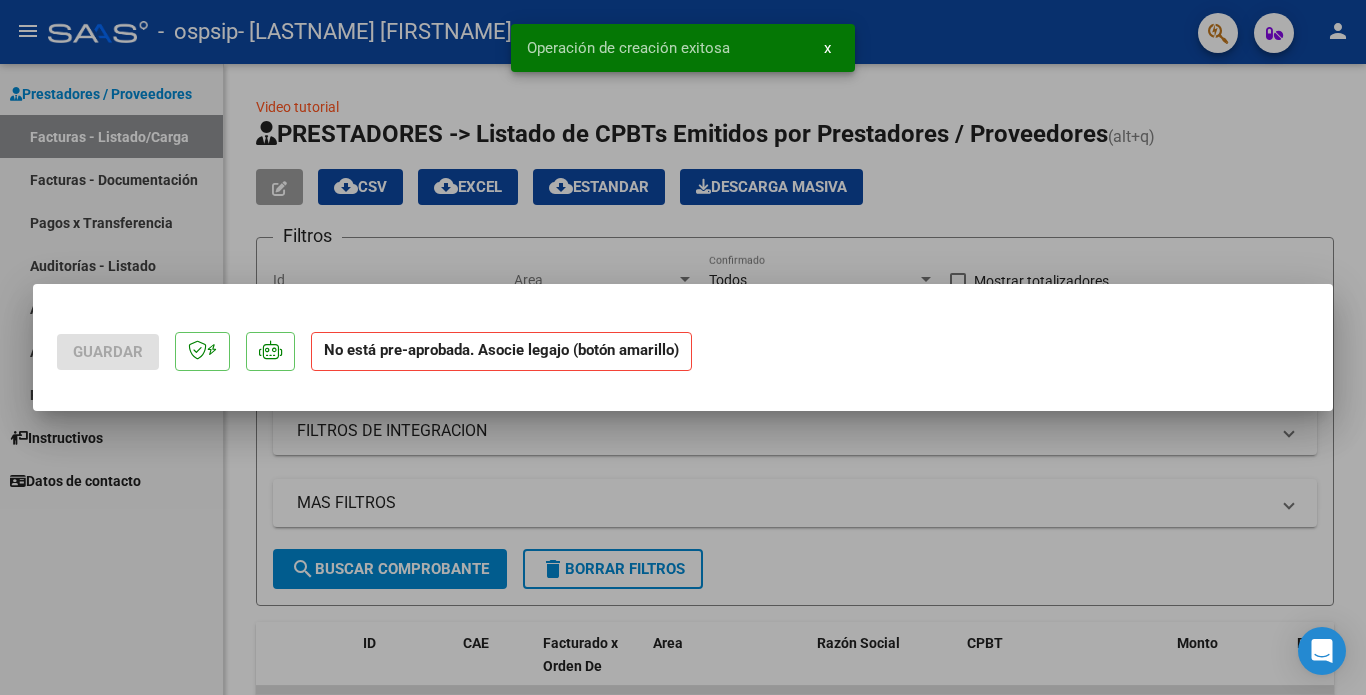 scroll, scrollTop: 0, scrollLeft: 0, axis: both 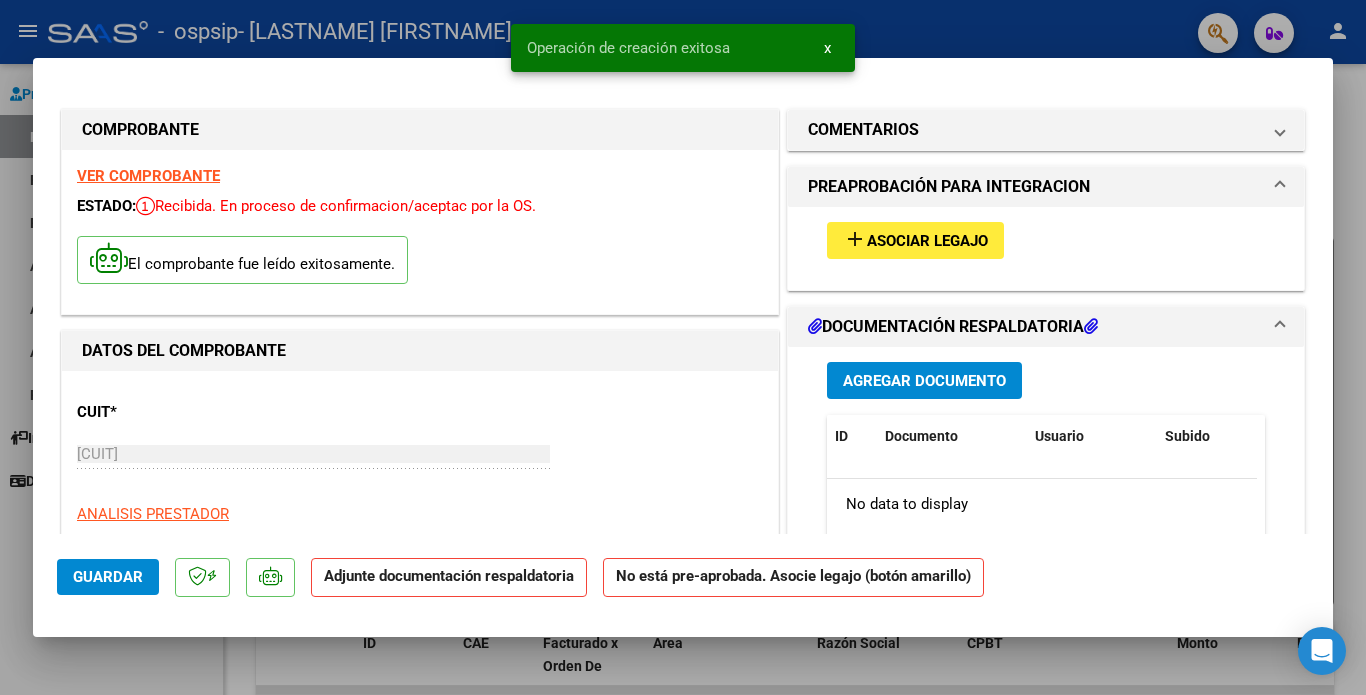 click on "Asociar Legajo" at bounding box center [927, 241] 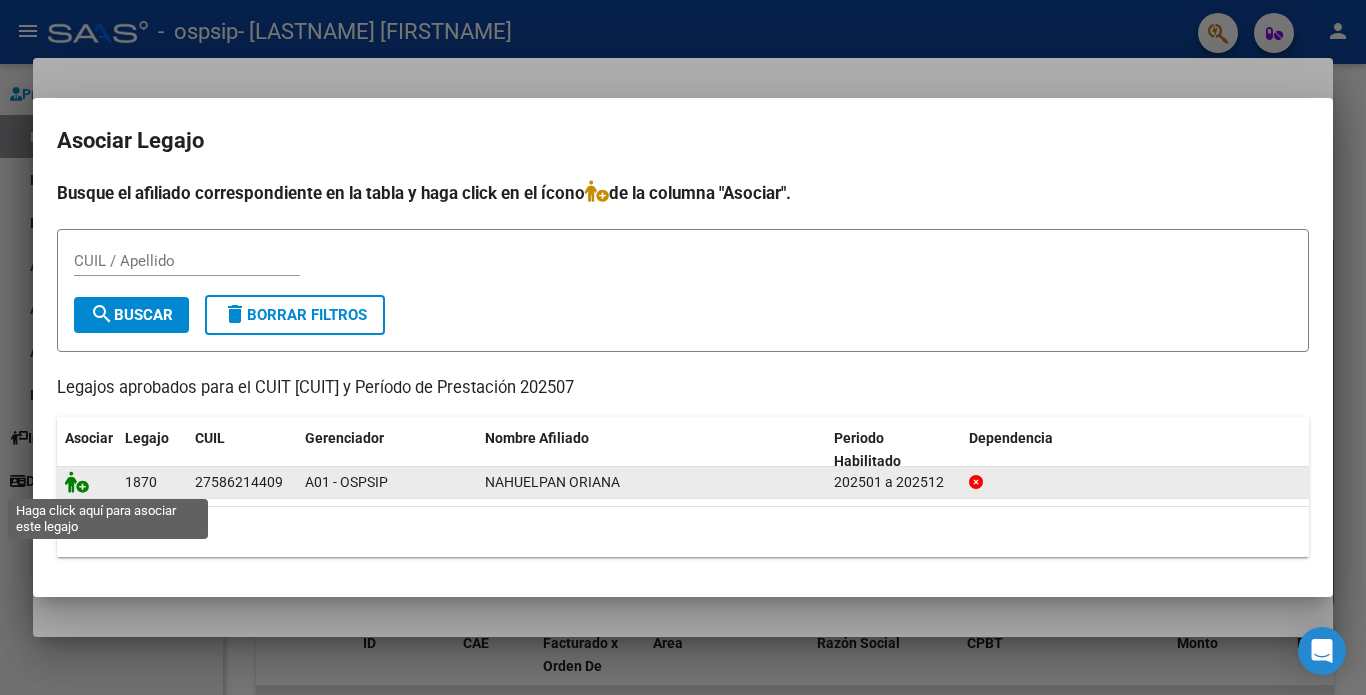 click 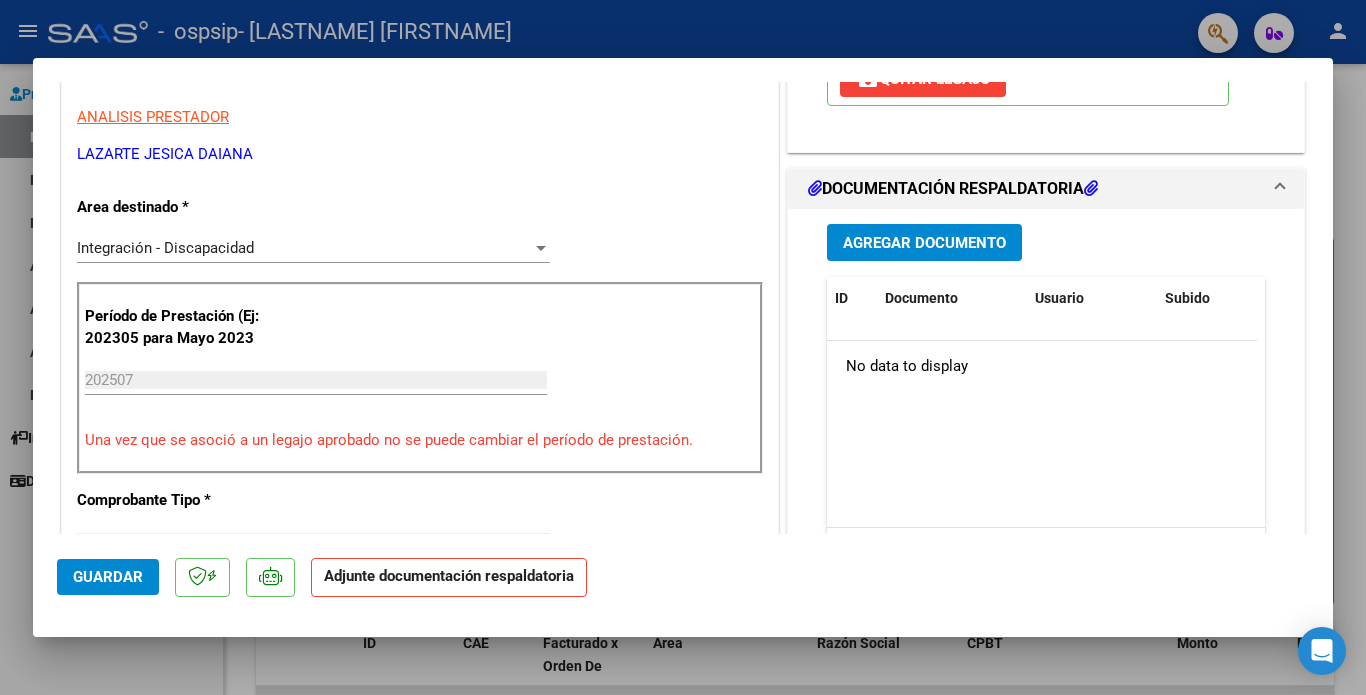 scroll, scrollTop: 400, scrollLeft: 0, axis: vertical 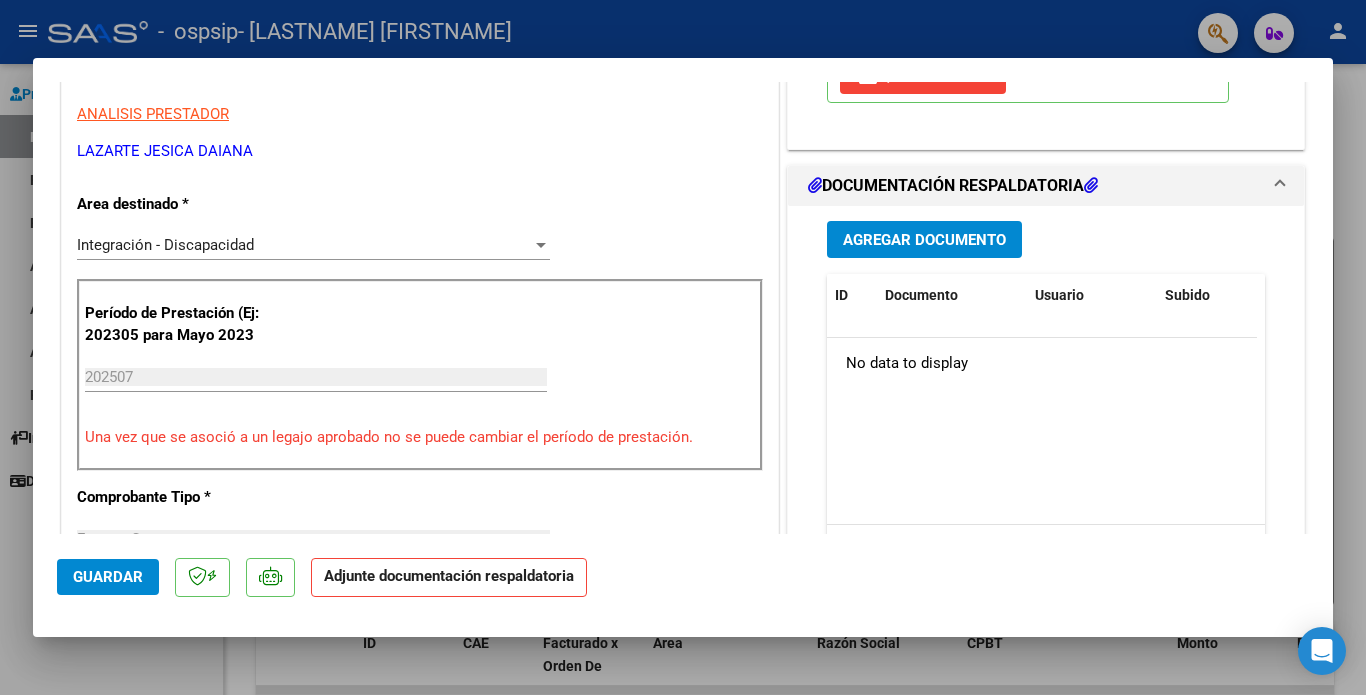 click on "Agregar Documento" at bounding box center [924, 240] 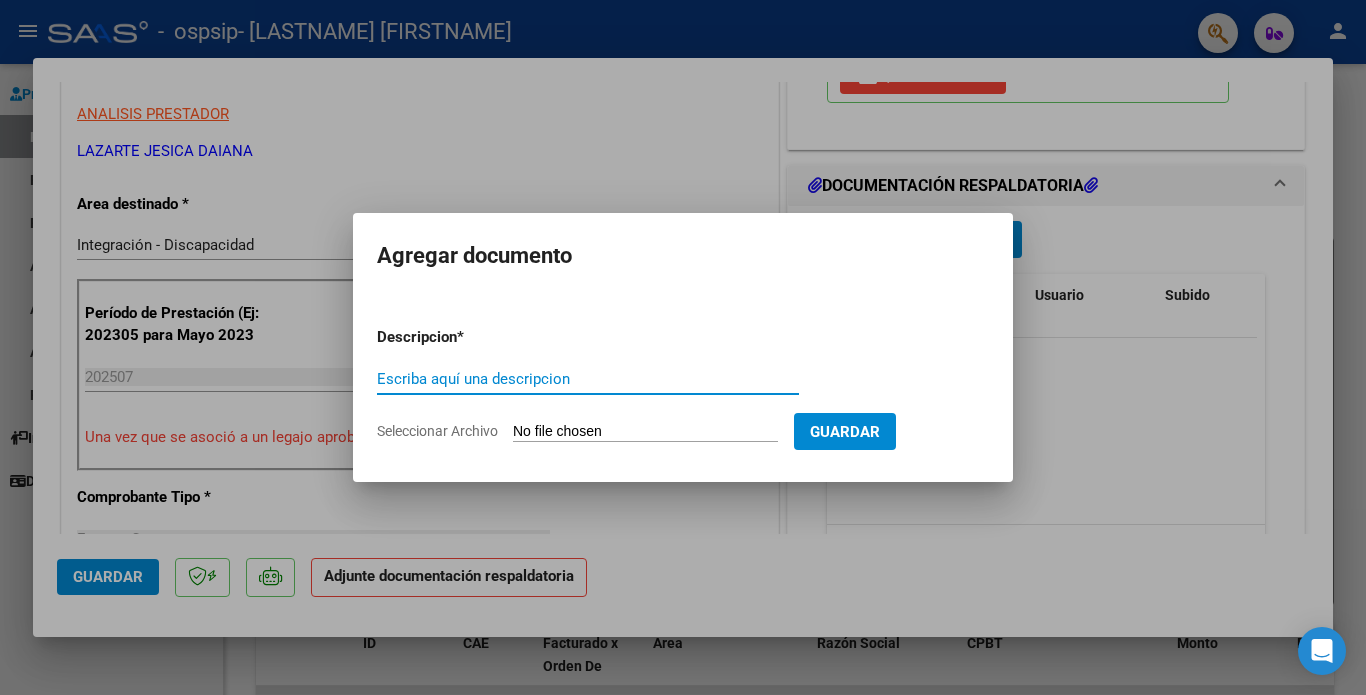 click on "Escriba aquí una descripcion" at bounding box center [588, 379] 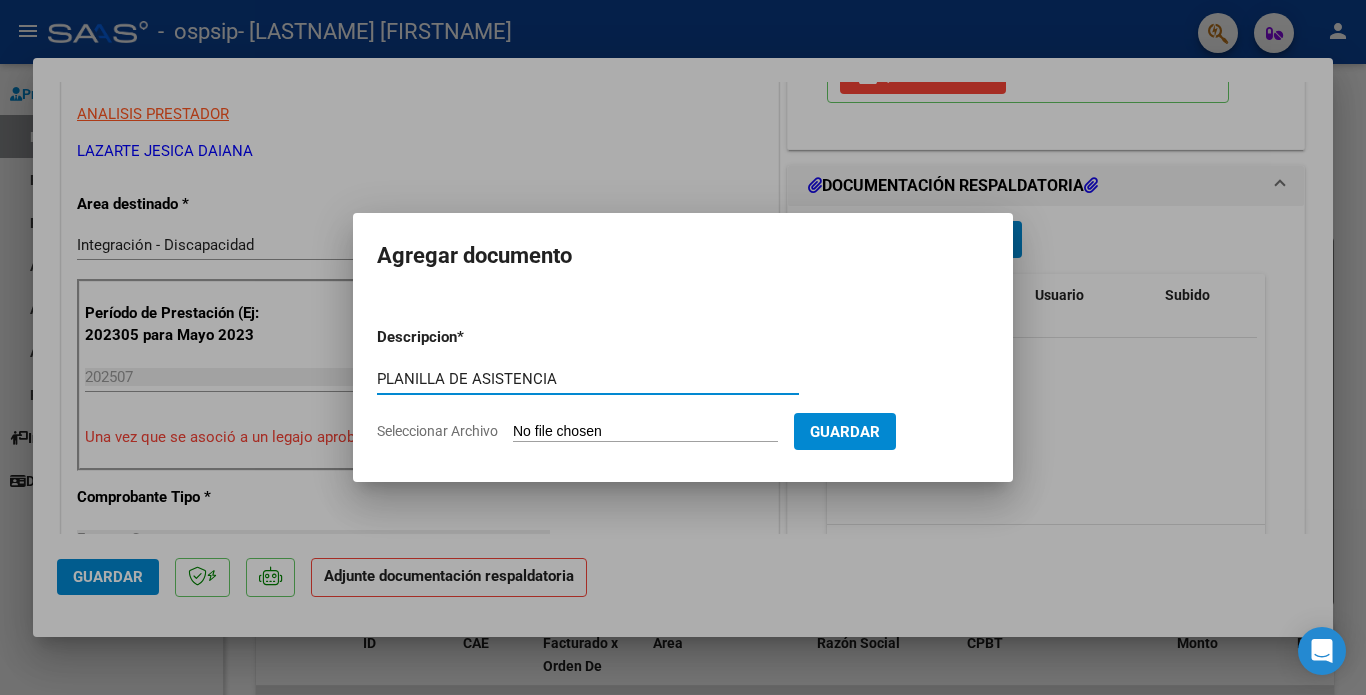 type on "PLANILLA DE ASISTENCIA" 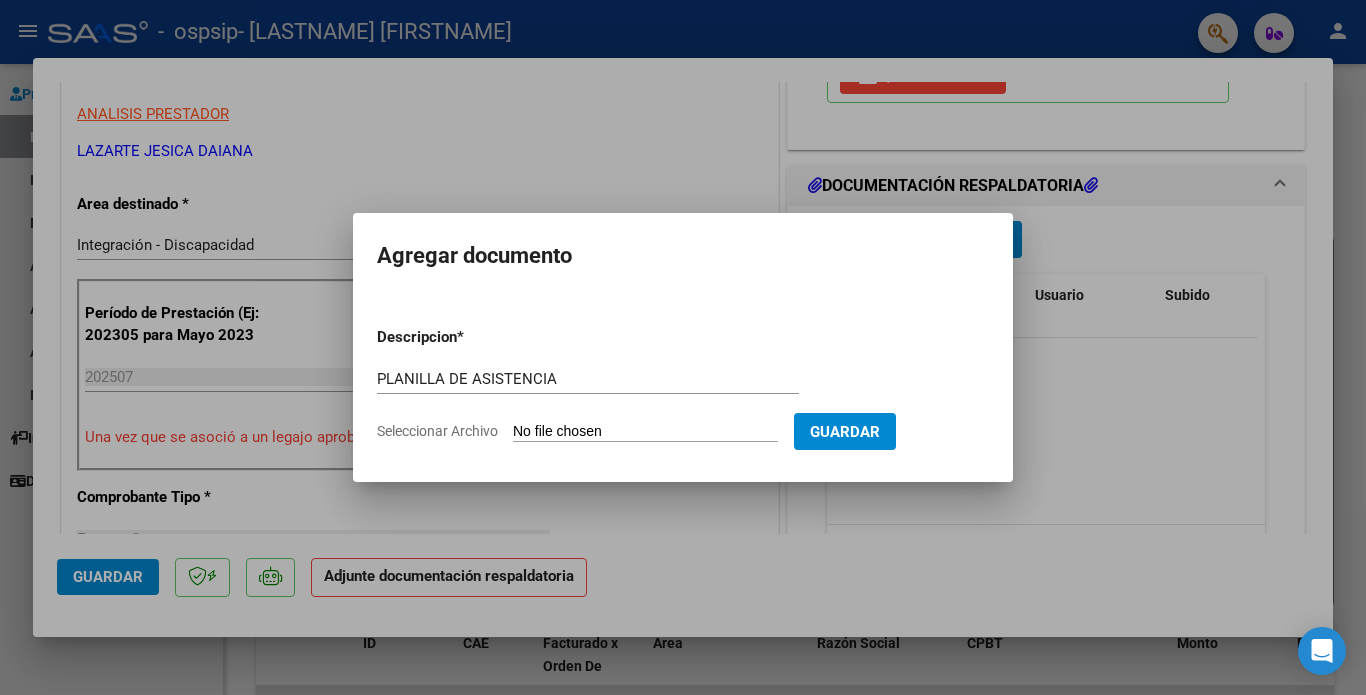 click on "Seleccionar Archivo" at bounding box center [645, 432] 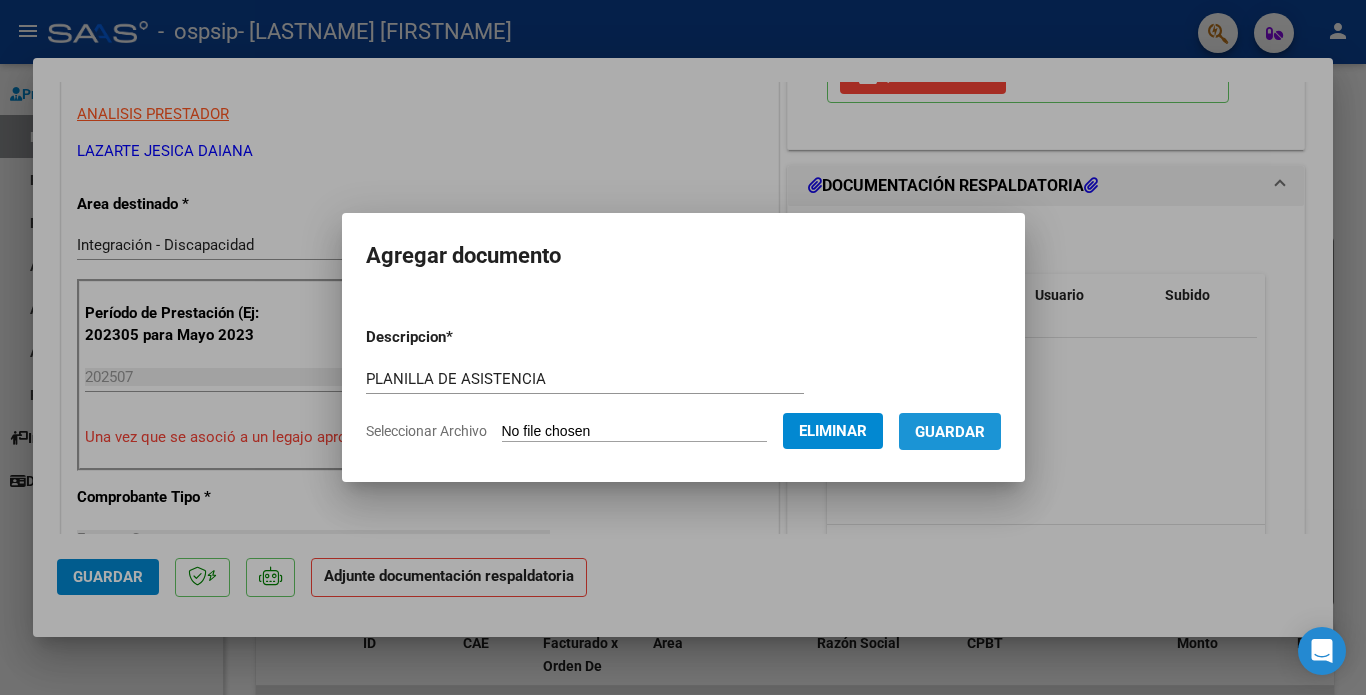 click on "Guardar" at bounding box center [950, 432] 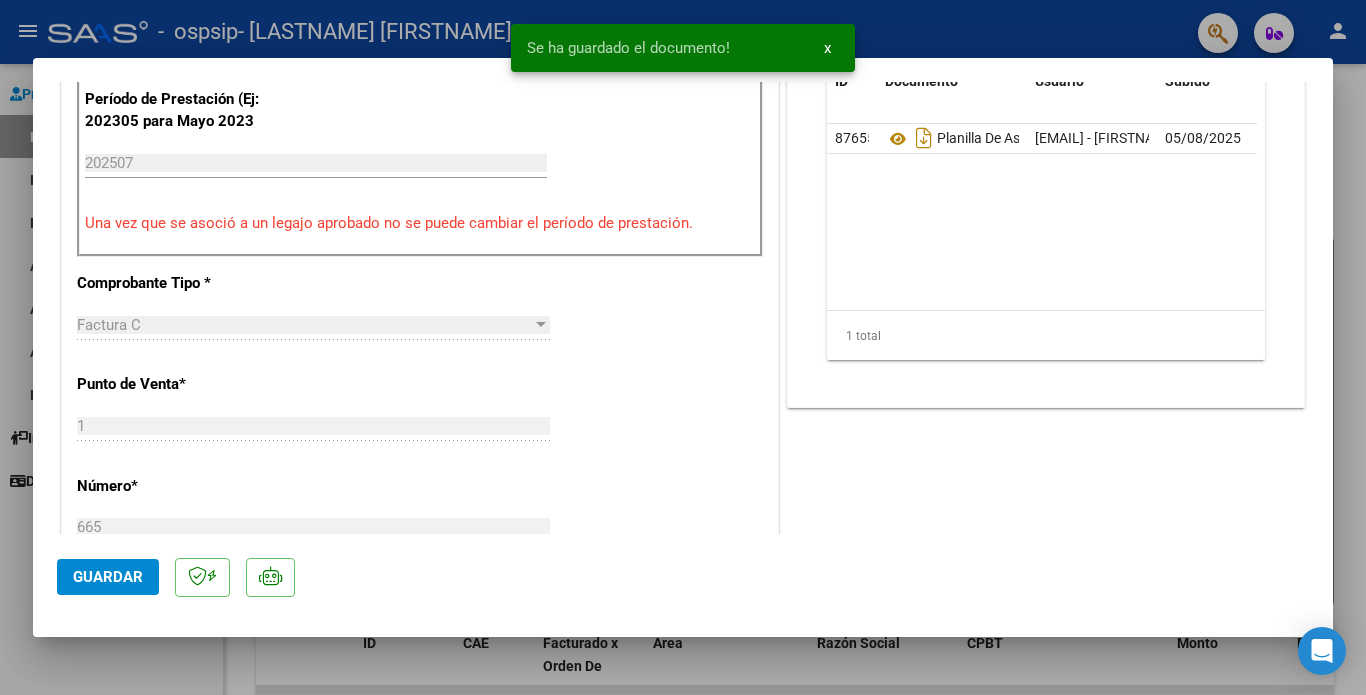 scroll, scrollTop: 640, scrollLeft: 0, axis: vertical 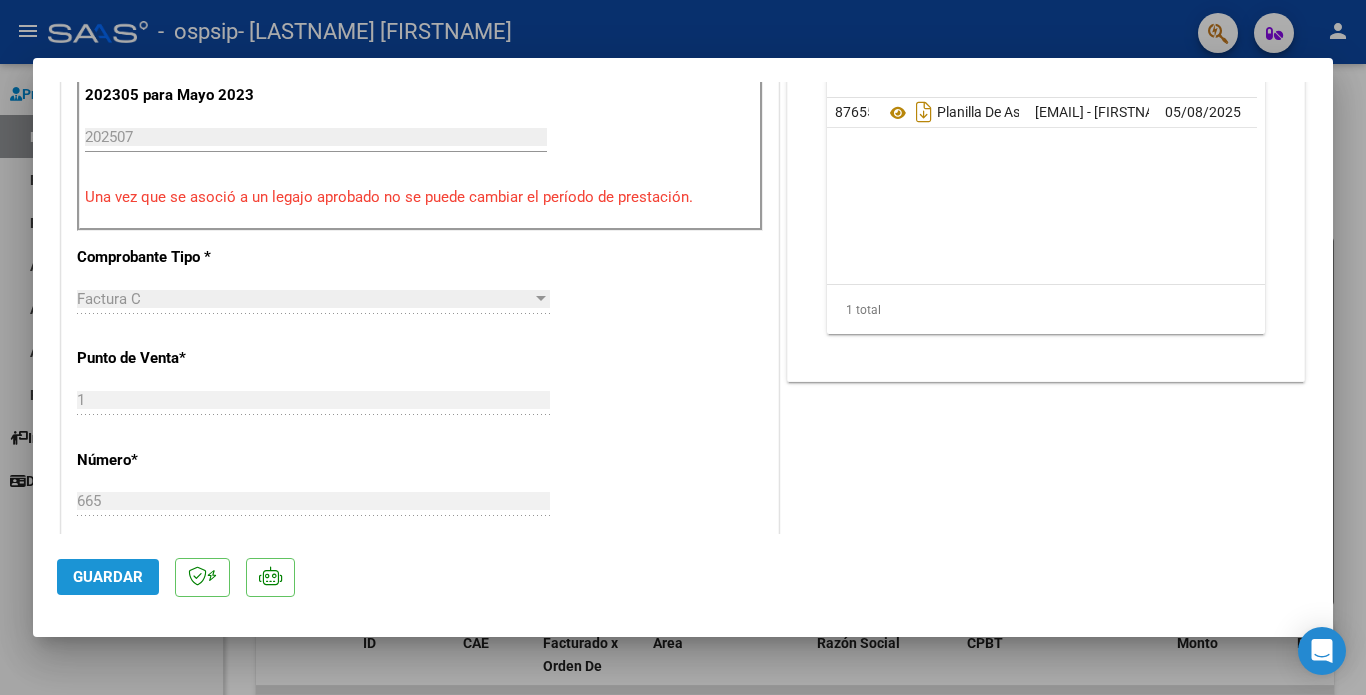 click on "Guardar" 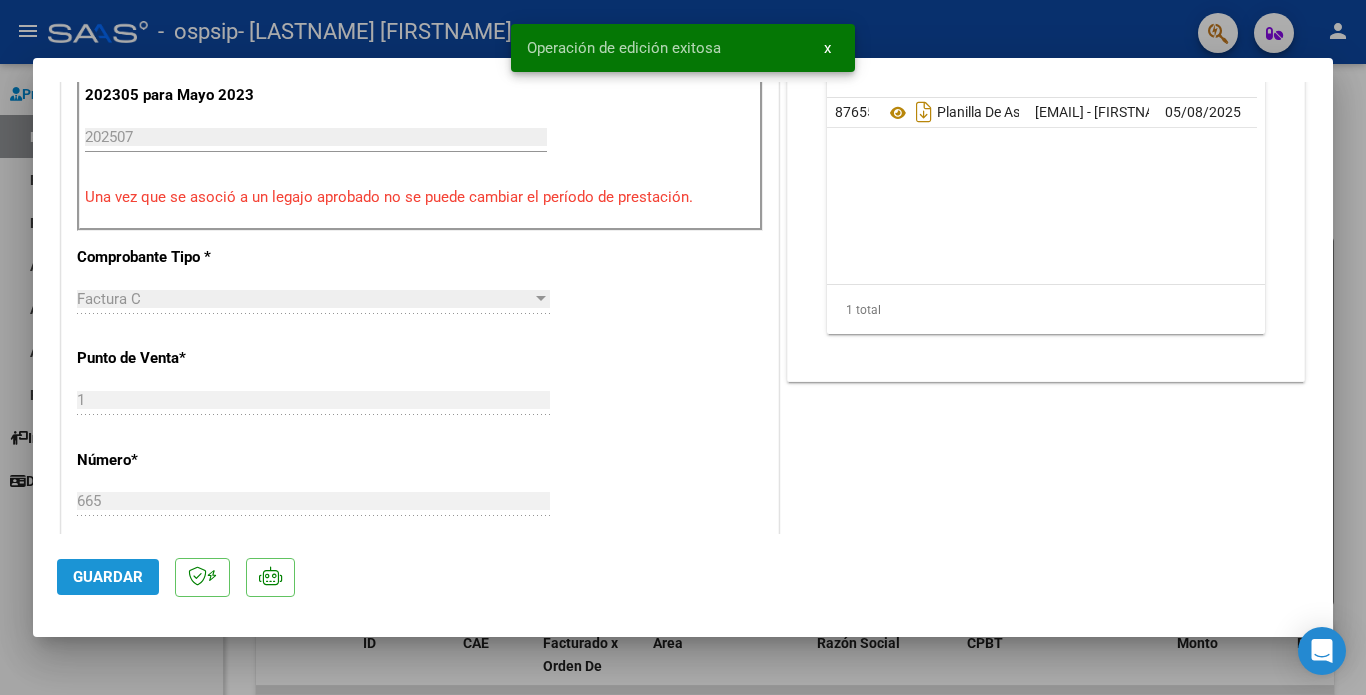 click on "Guardar" 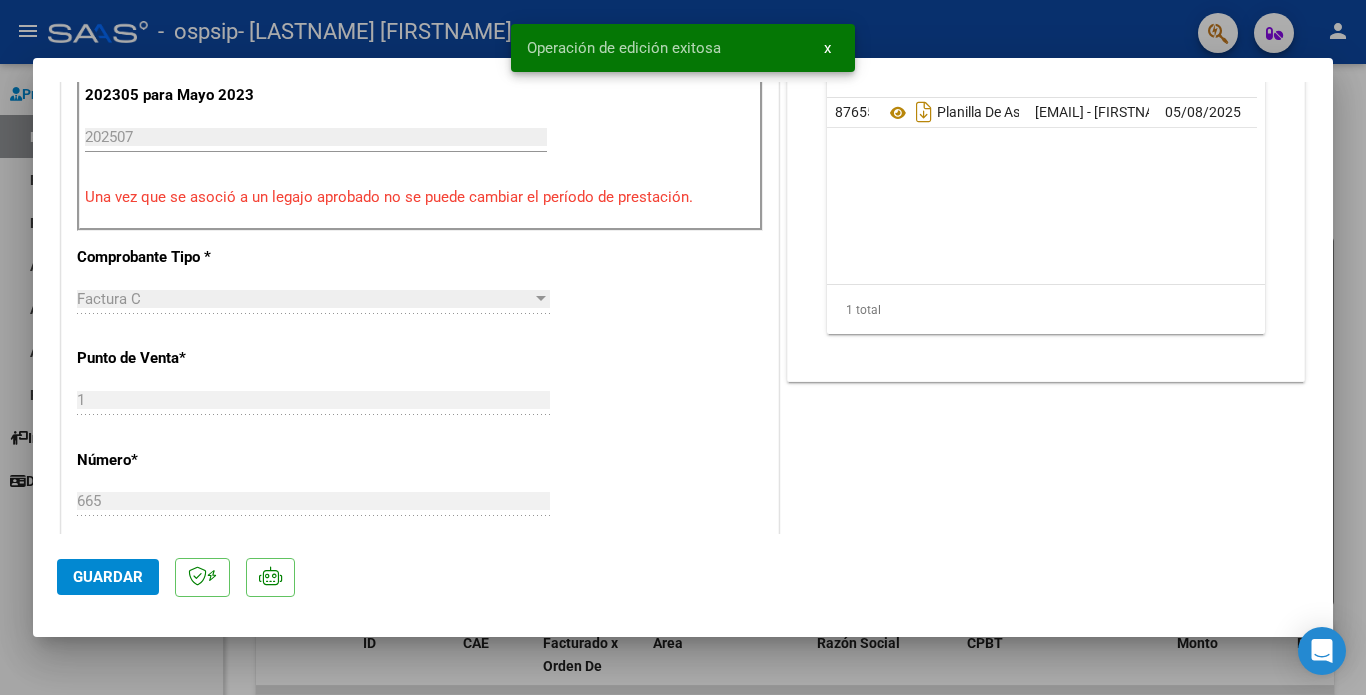 click at bounding box center [683, 347] 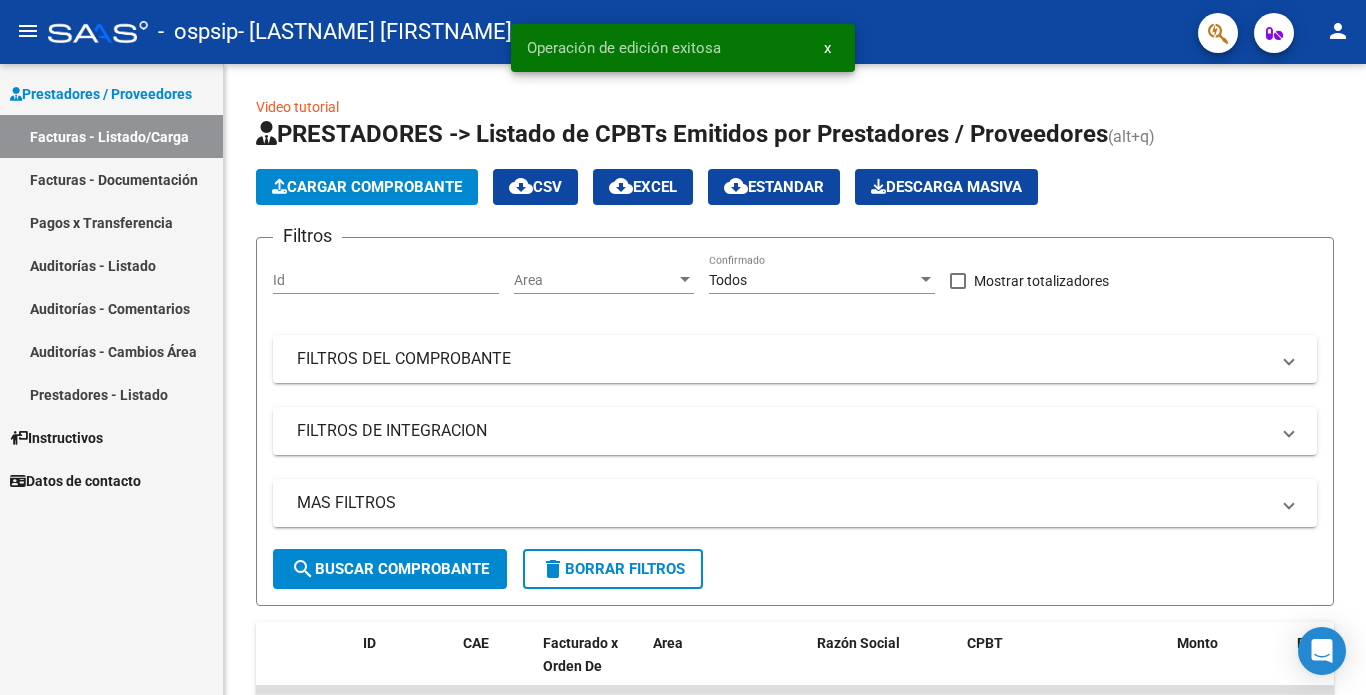 click on "Facturas - Documentación" at bounding box center [111, 179] 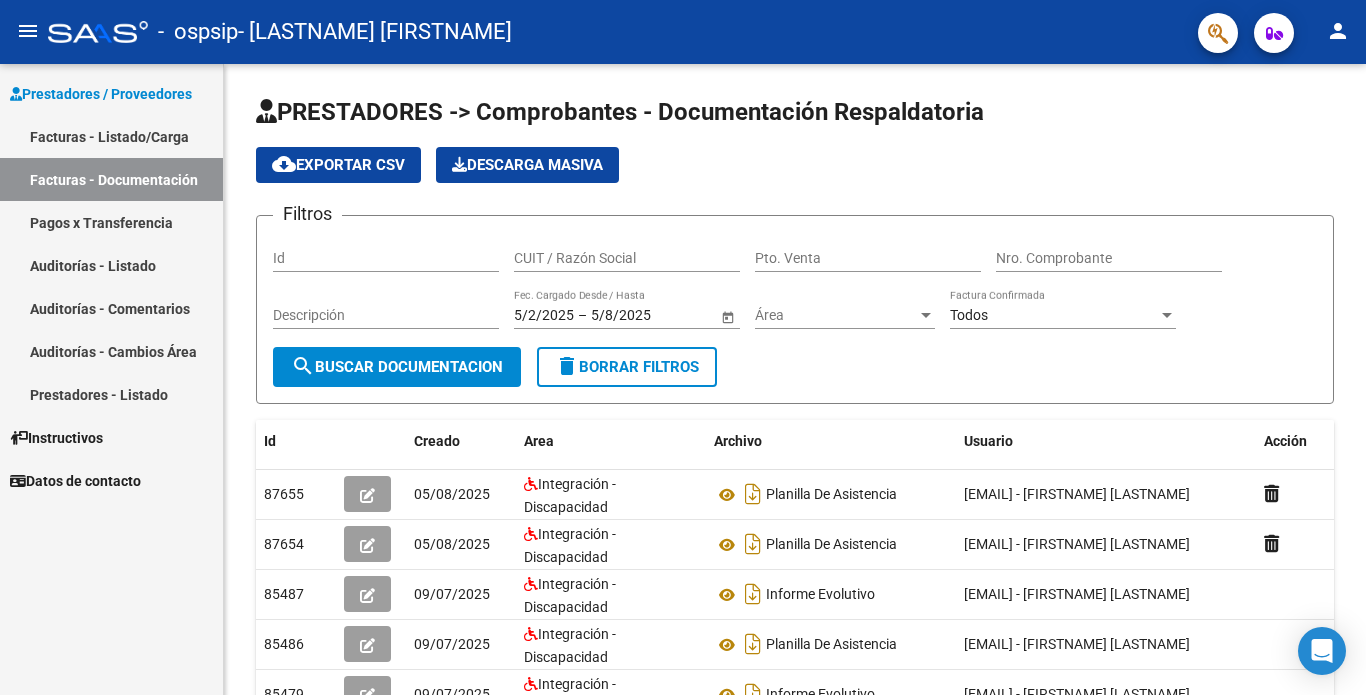 click on "Facturas - Listado/Carga" at bounding box center [111, 136] 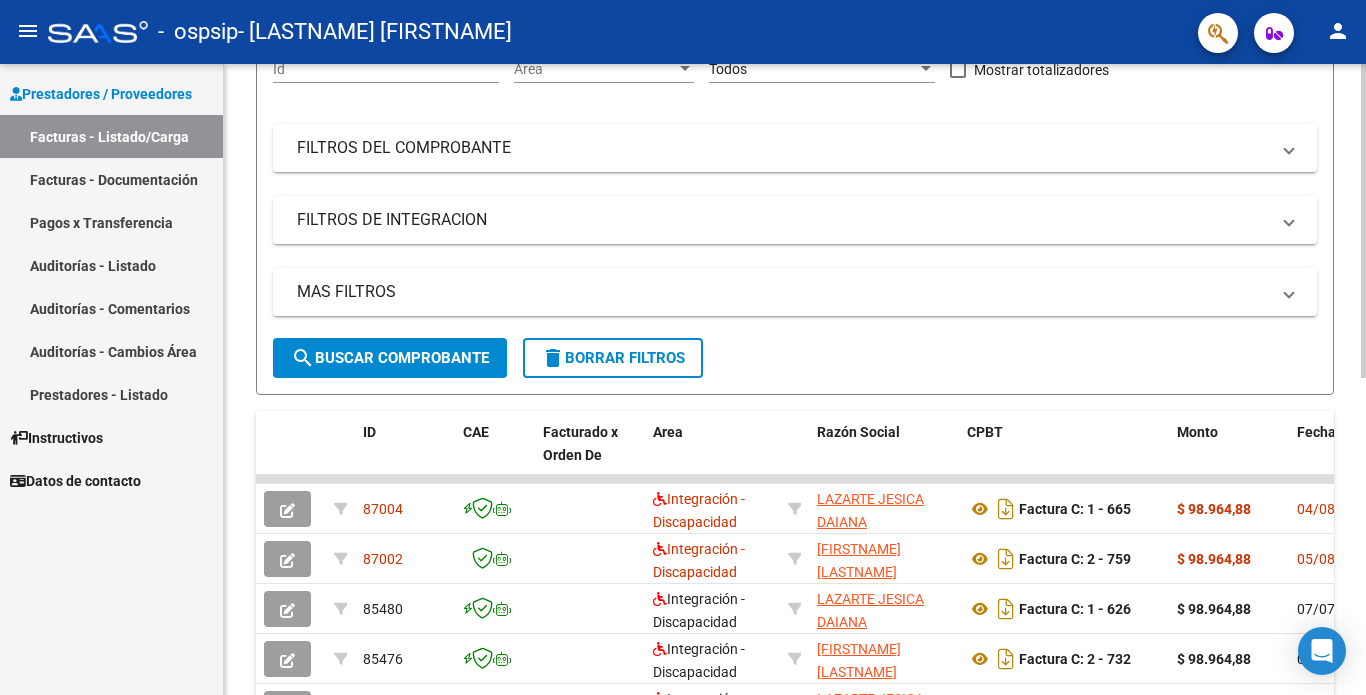 click 